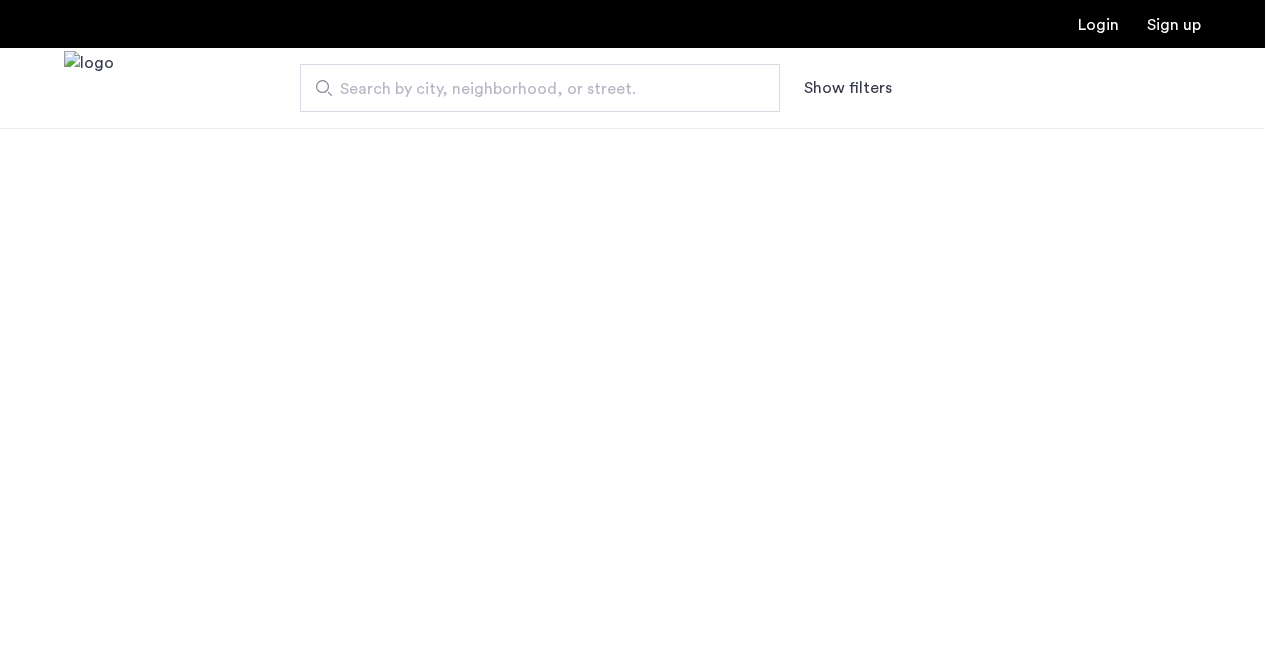 scroll, scrollTop: 0, scrollLeft: 0, axis: both 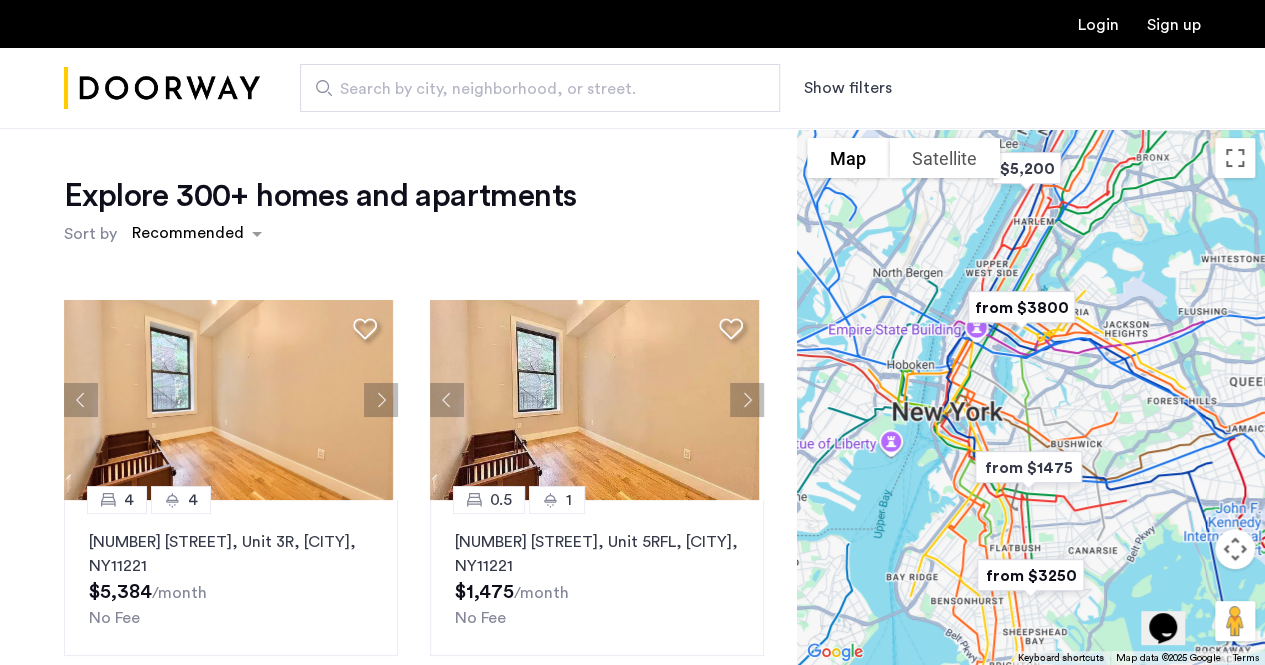 click on "Show filters" at bounding box center (848, 88) 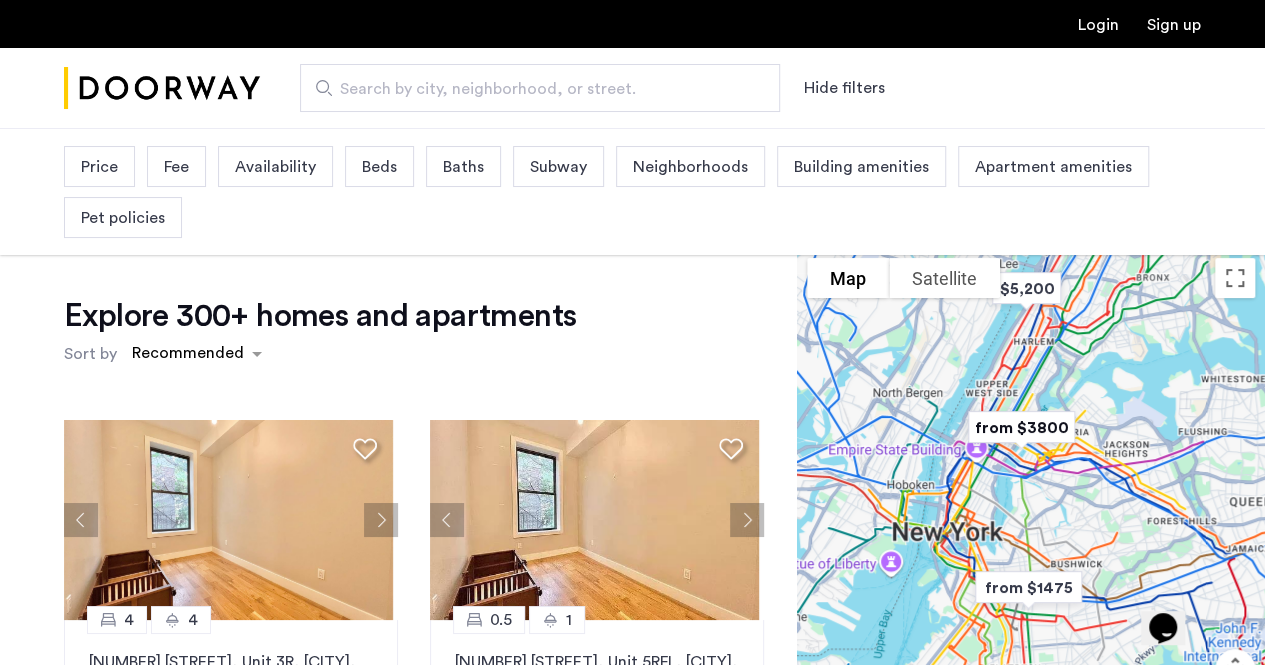 click on "Neighborhoods" at bounding box center [690, 167] 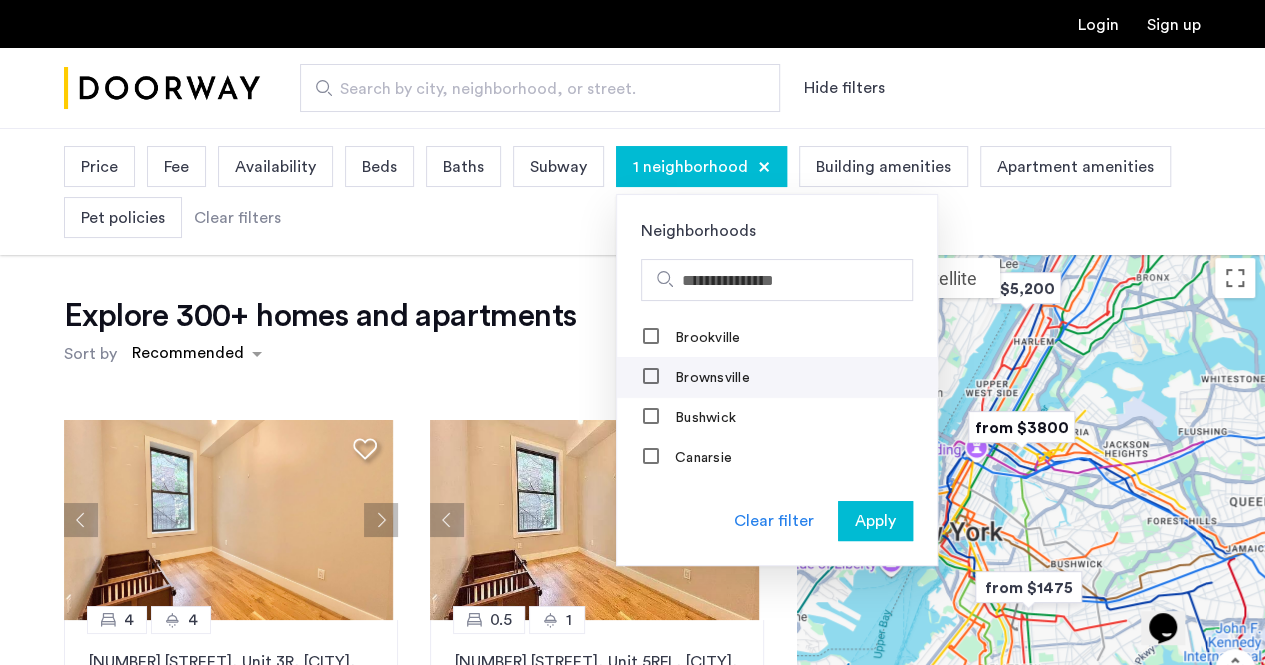 scroll, scrollTop: 300, scrollLeft: 0, axis: vertical 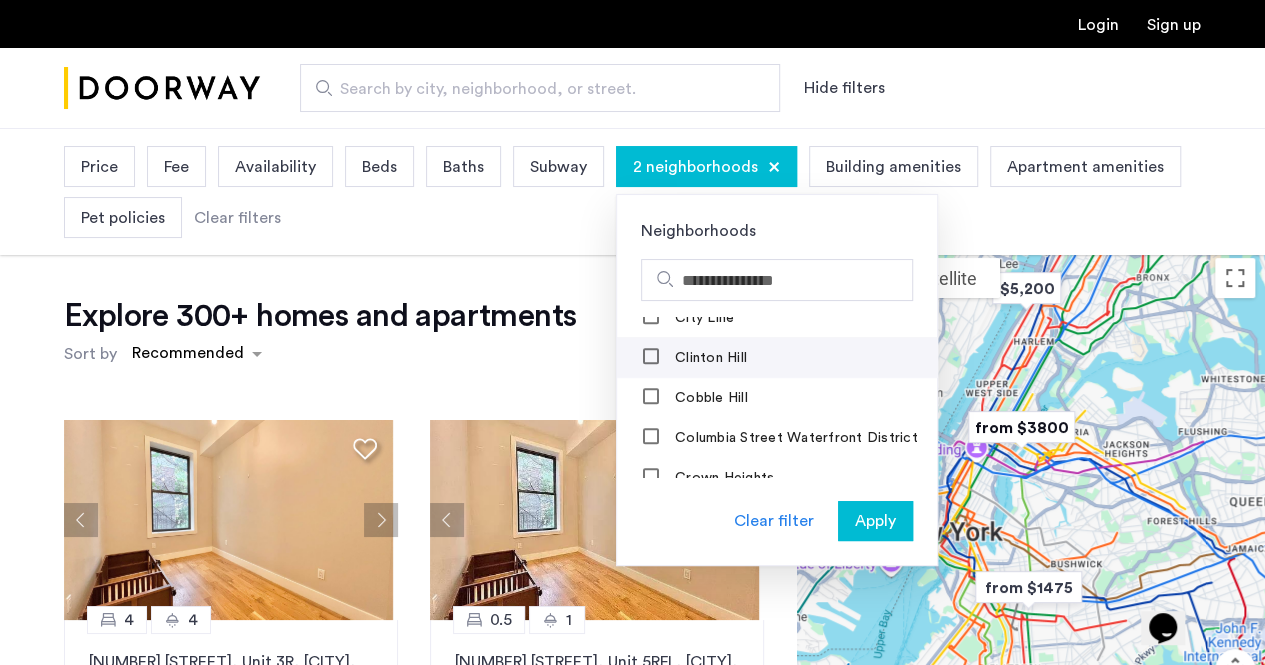 click on "Clinton Hill" at bounding box center (709, 358) 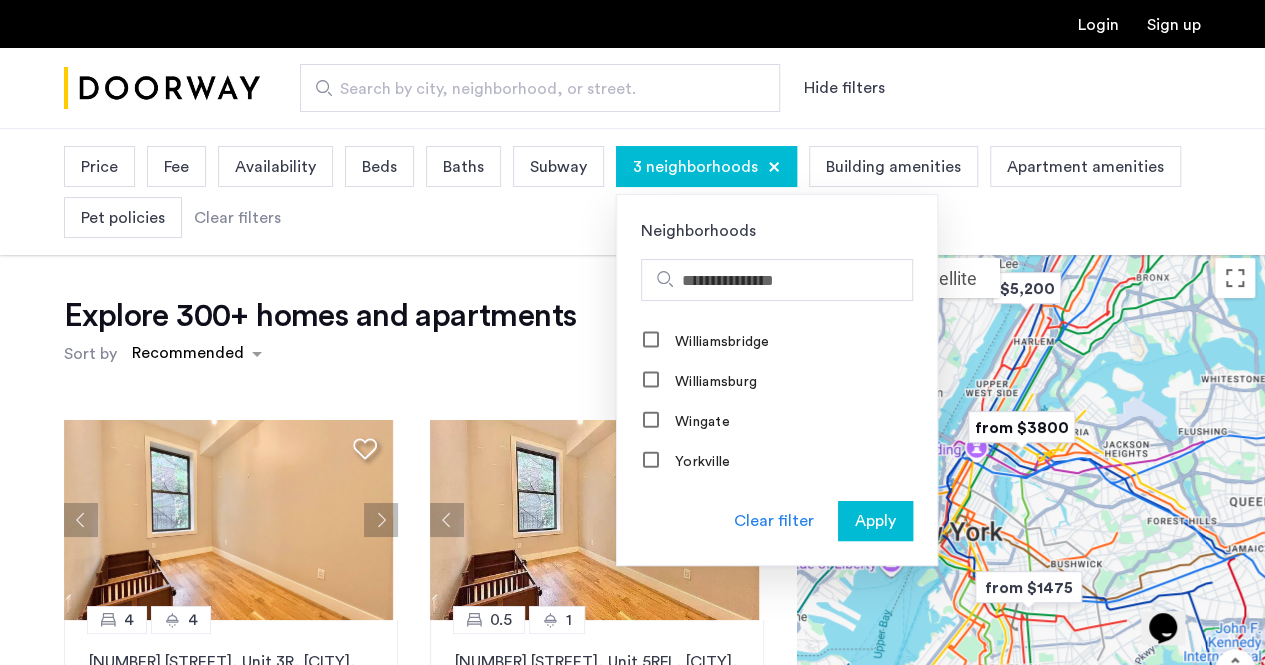 scroll, scrollTop: 2280, scrollLeft: 0, axis: vertical 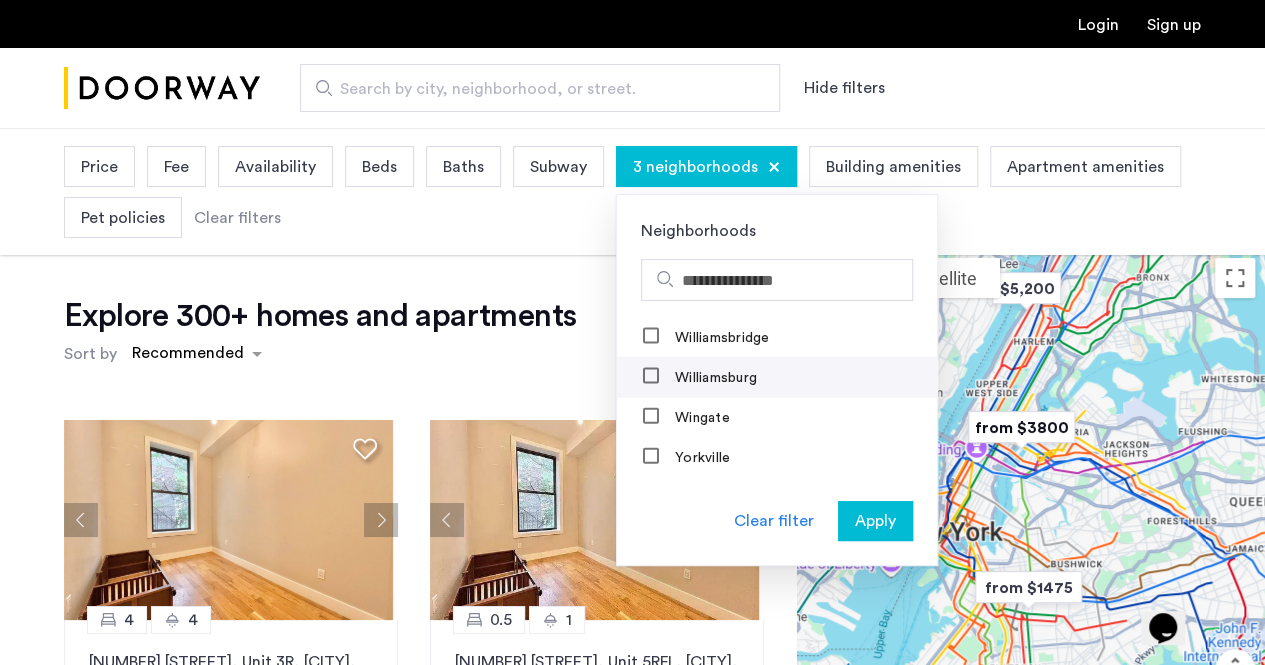 click on "Williamsburg" at bounding box center [714, 378] 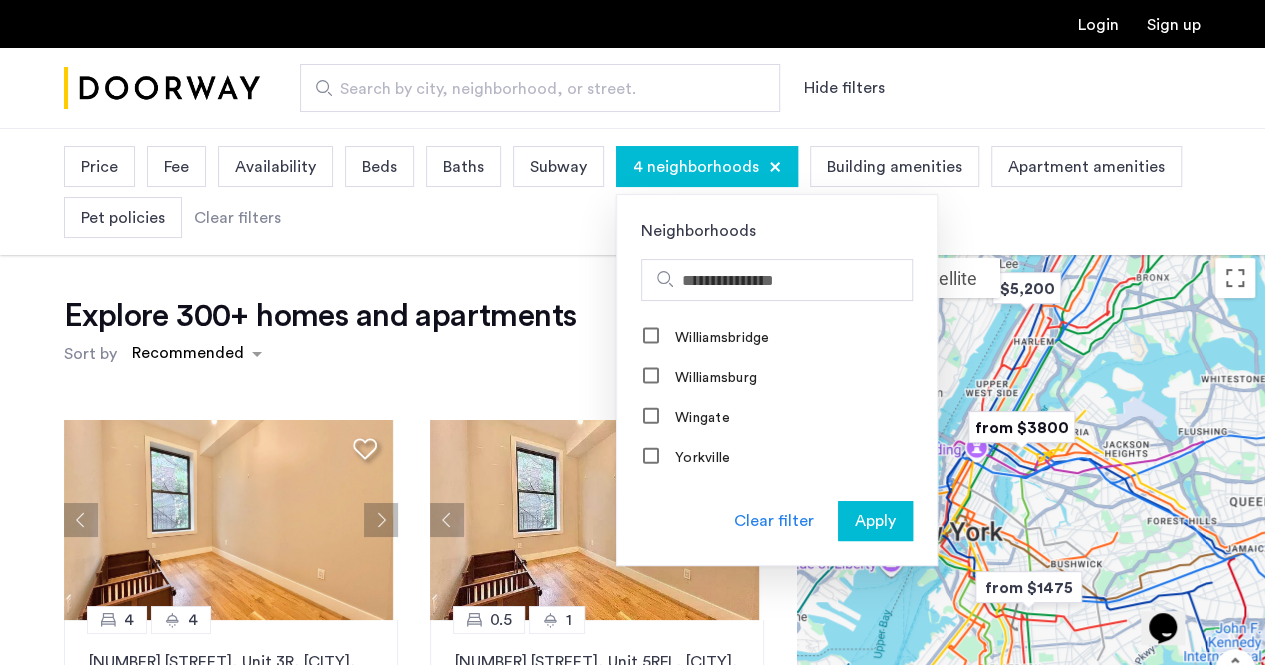 click on "Apply" at bounding box center [875, 521] 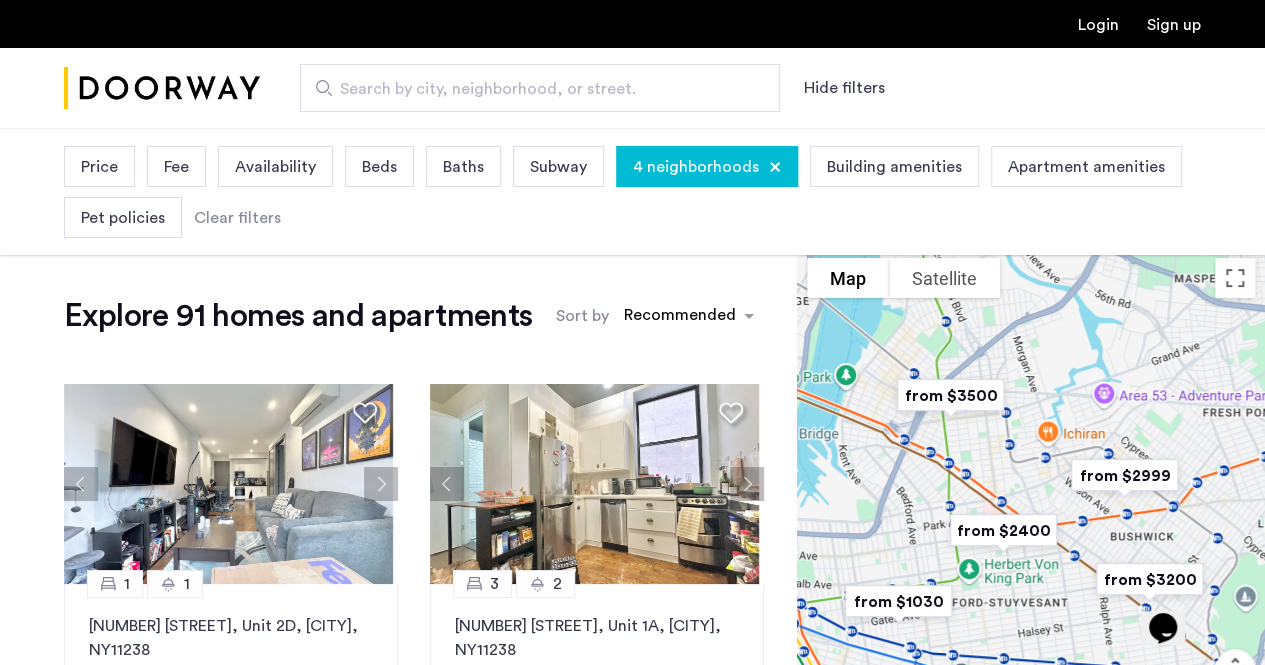 click on "Price" at bounding box center (99, 166) 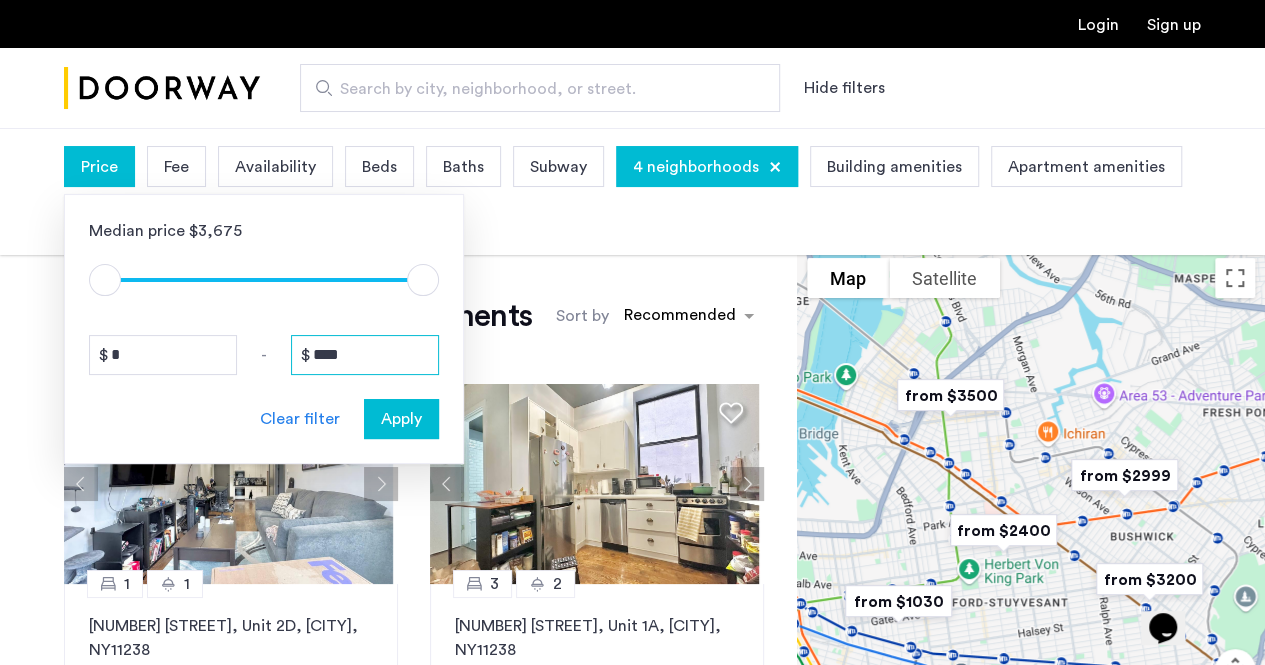 click on "****" at bounding box center (365, 355) 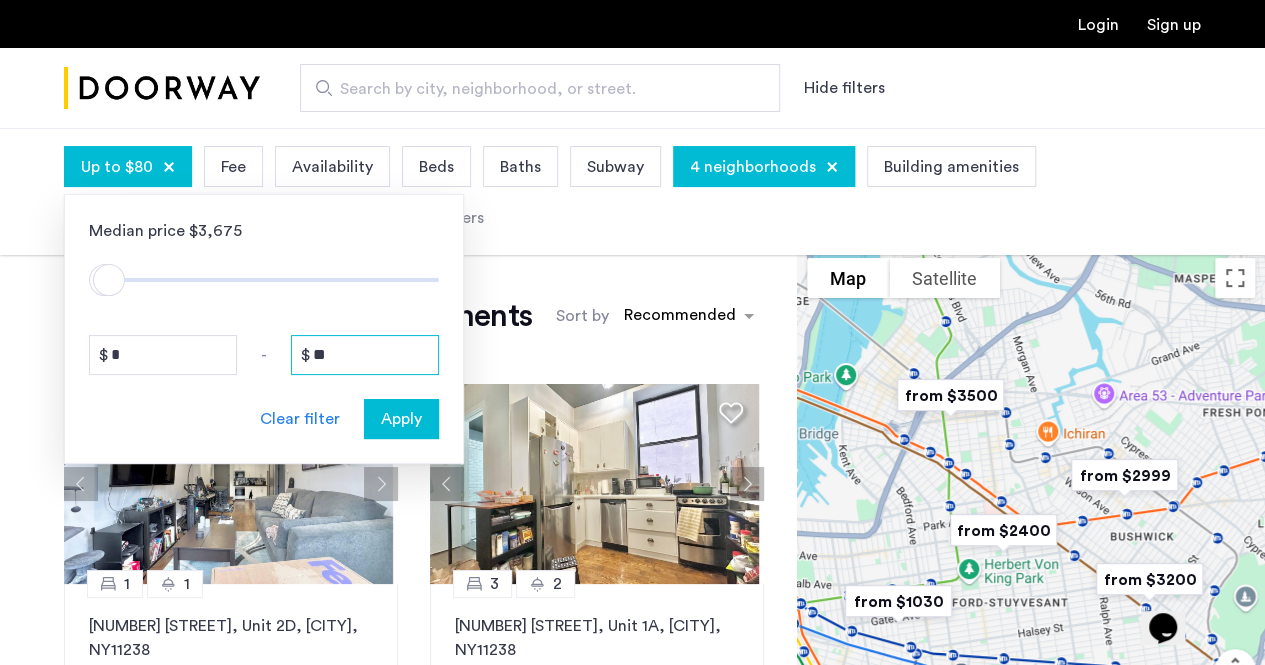 type on "*" 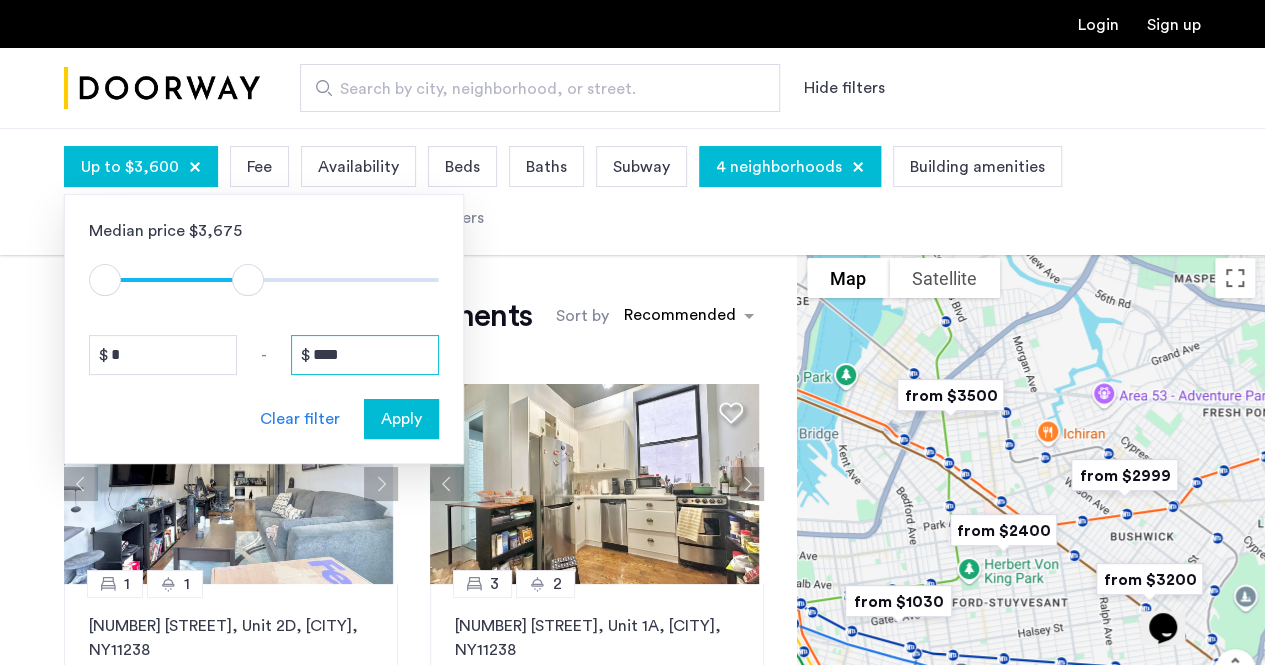 type on "****" 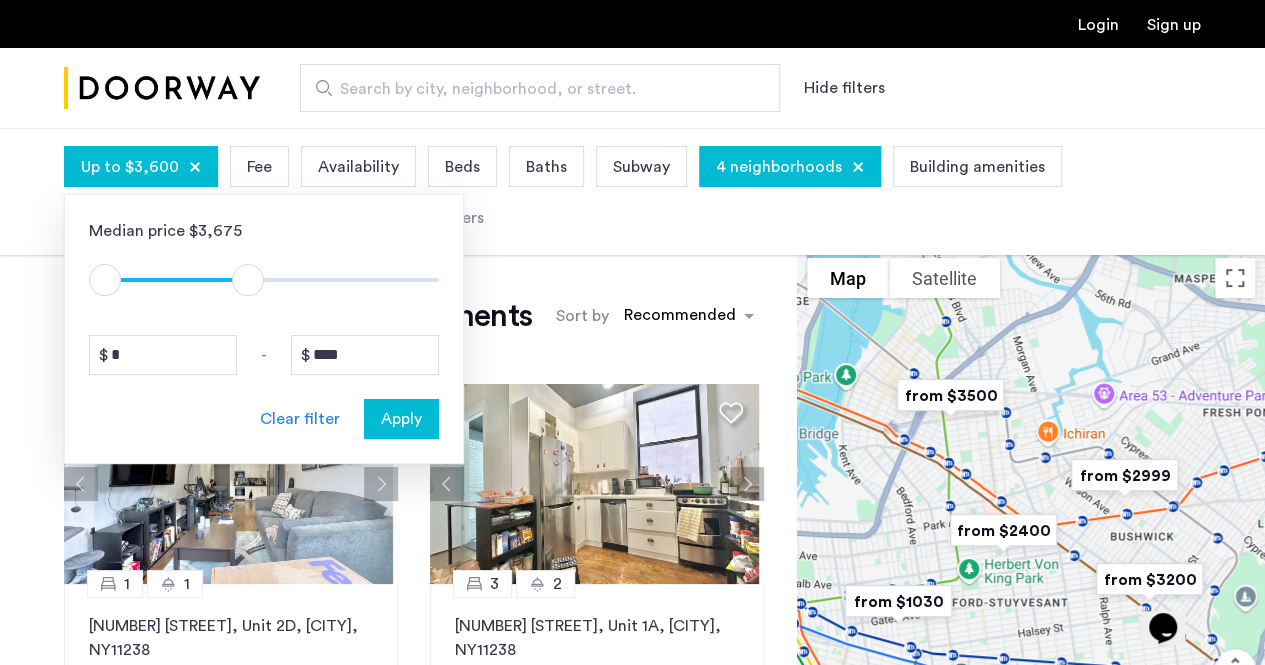 click on "Up to $3,600  Median price $3,675  $1 $8000 $1 $3601 $1 - $1 * - **** Clear filter Apply Fee  Availability  Beds Baths Subway  4 neighborhoods  Building amenities Apartment amenities Pet policies Clear filters" at bounding box center (632, 192) 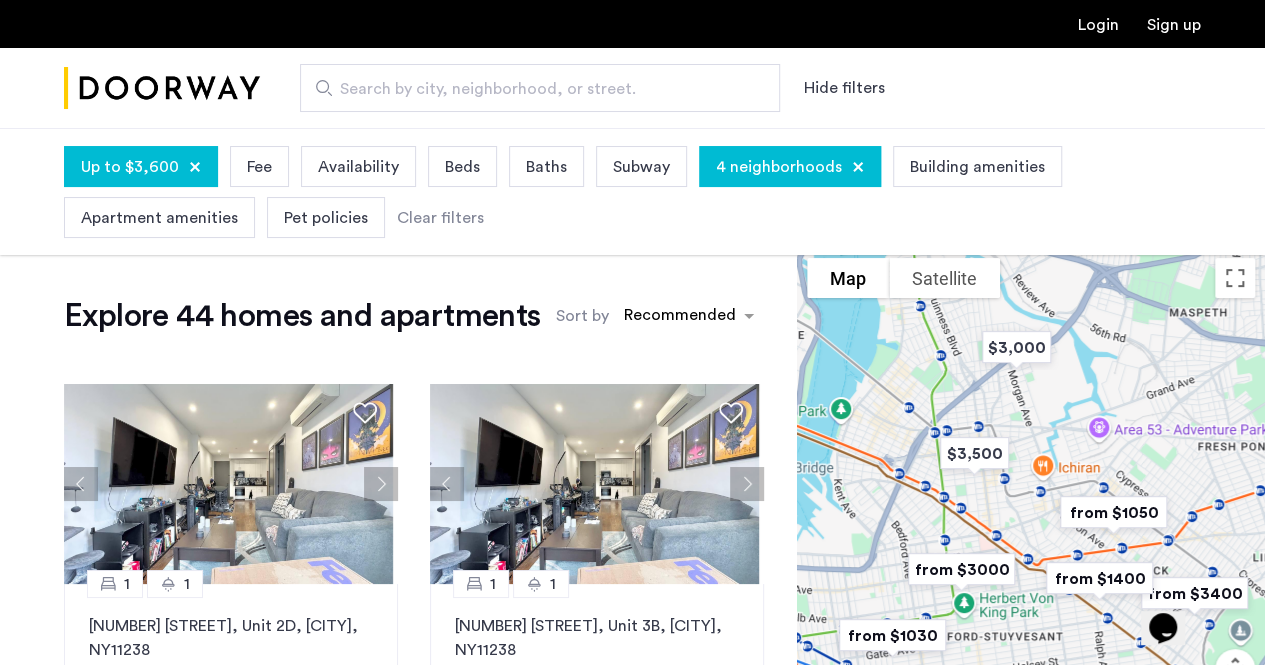 click on "Beds" at bounding box center (462, 167) 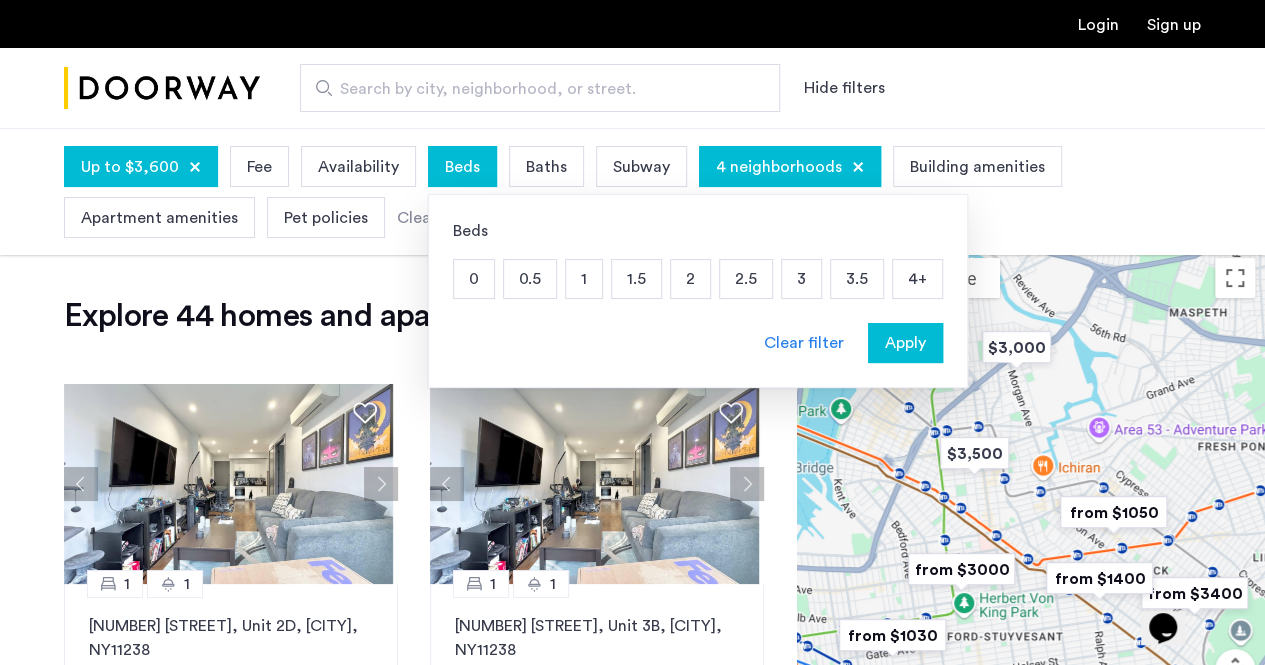 click on "2" at bounding box center [690, 279] 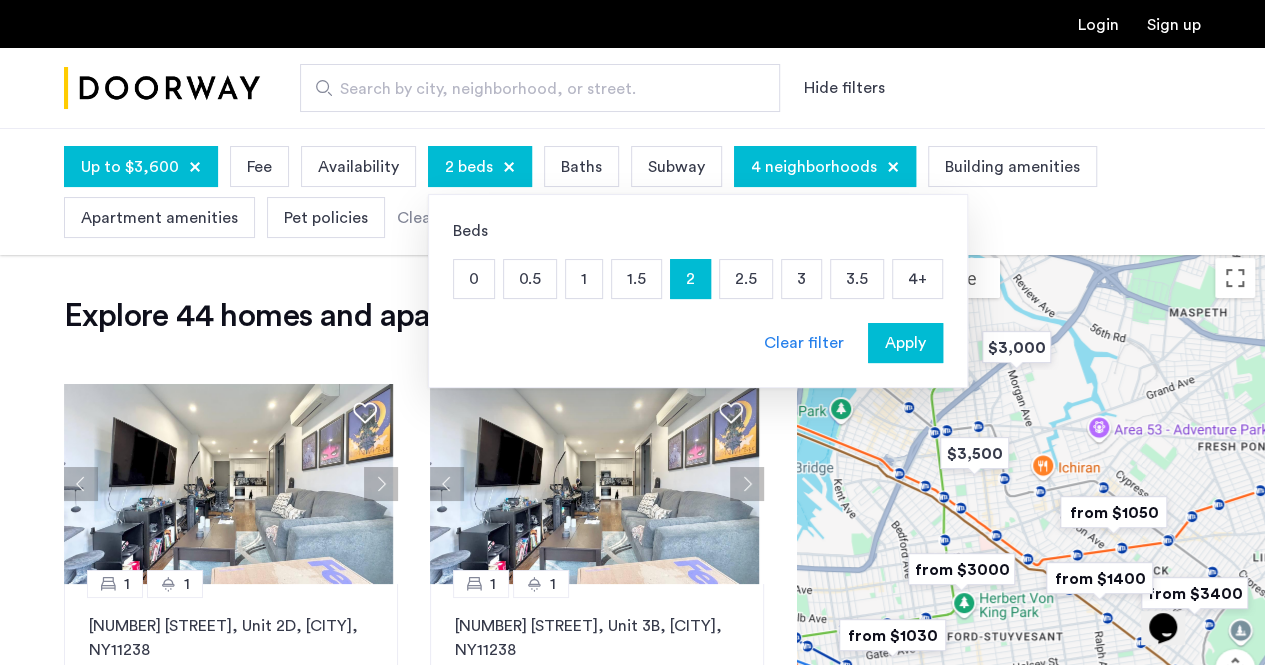 click on "Apply" at bounding box center (905, 343) 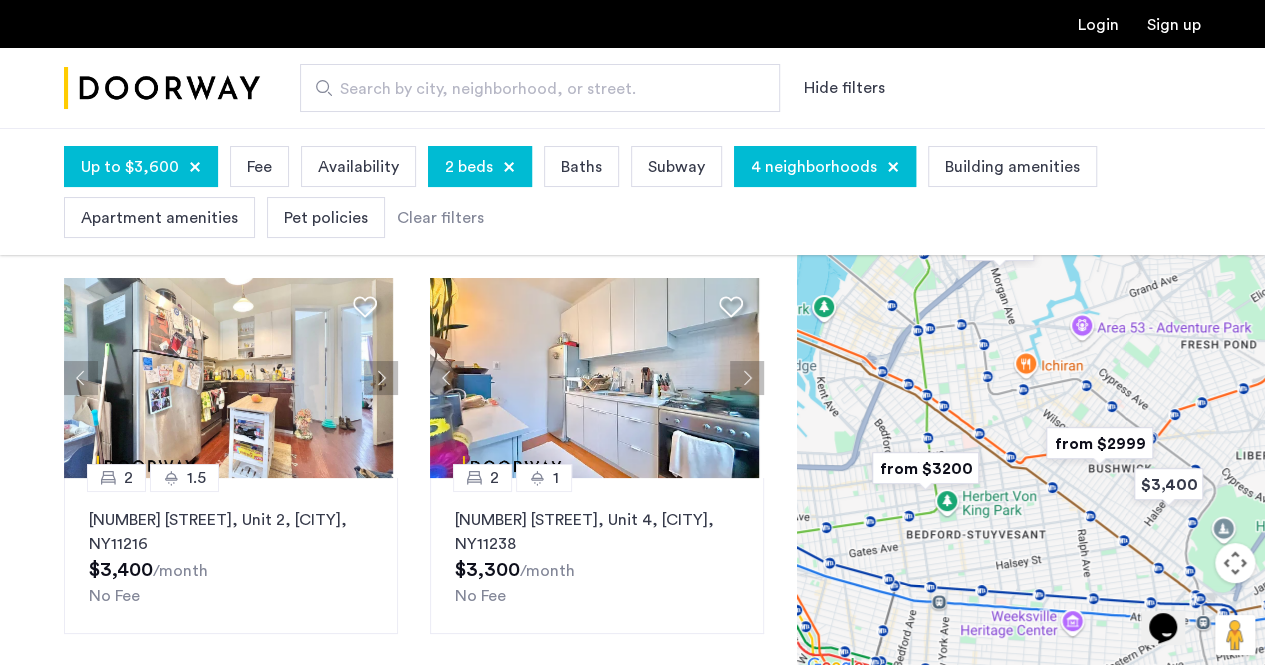 scroll, scrollTop: 200, scrollLeft: 0, axis: vertical 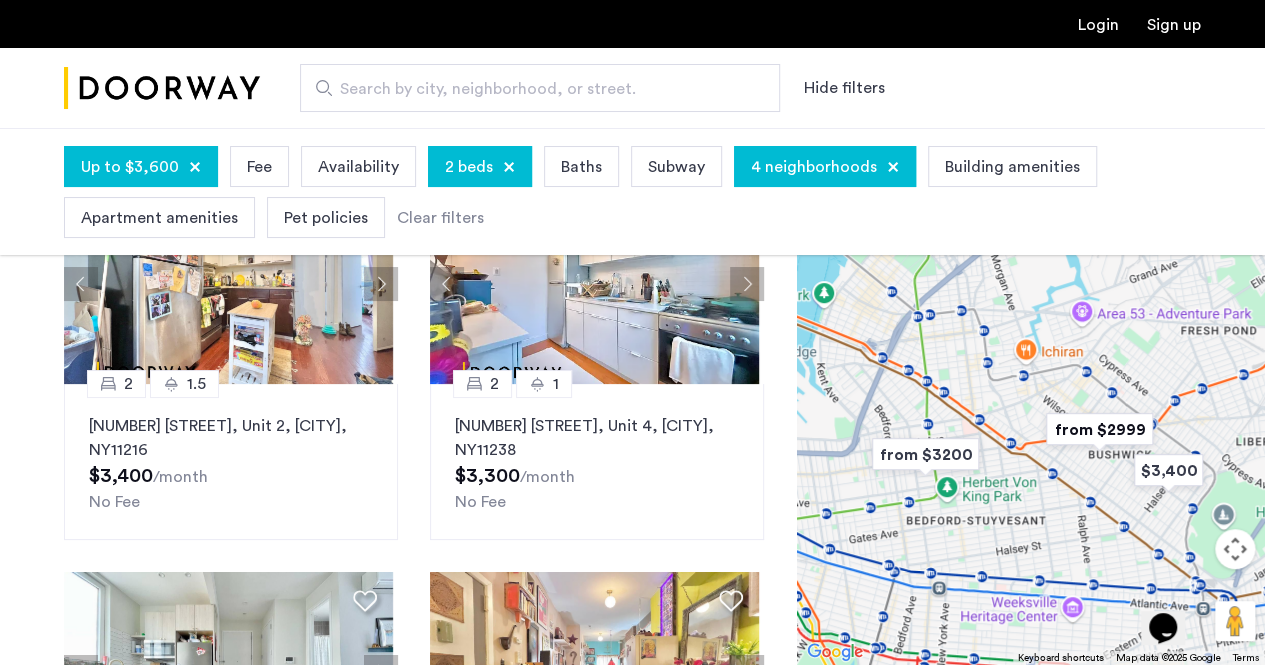 click at bounding box center (1099, 429) 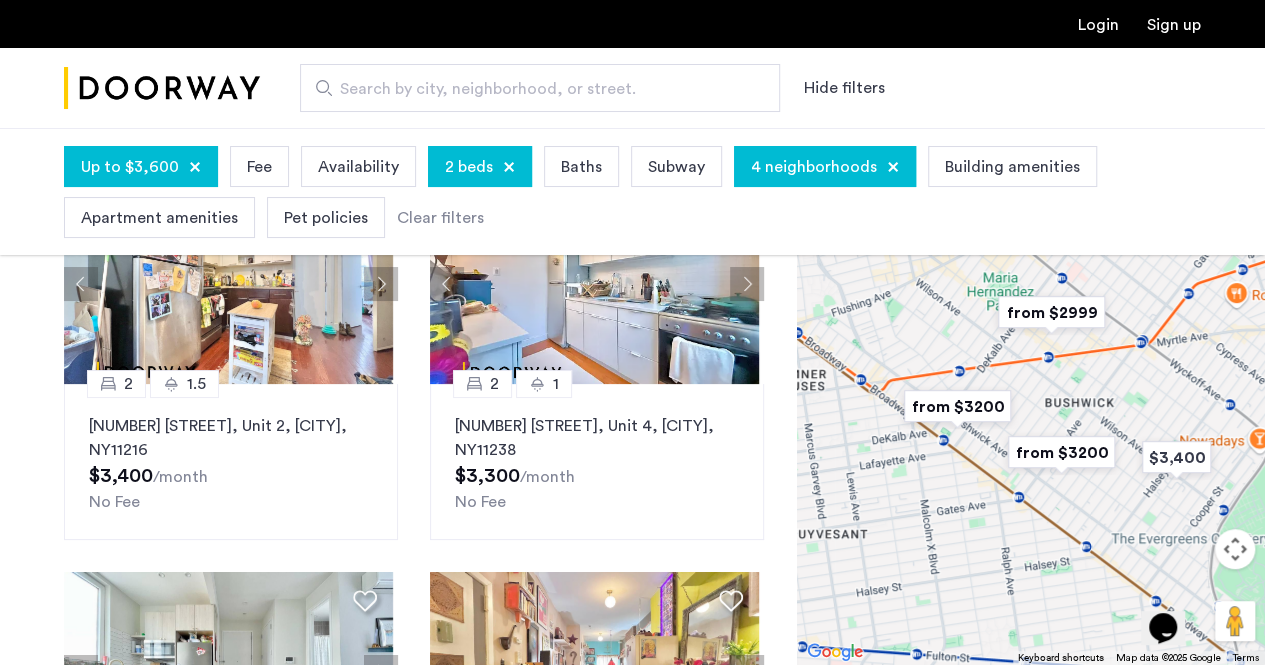 click at bounding box center [1051, 312] 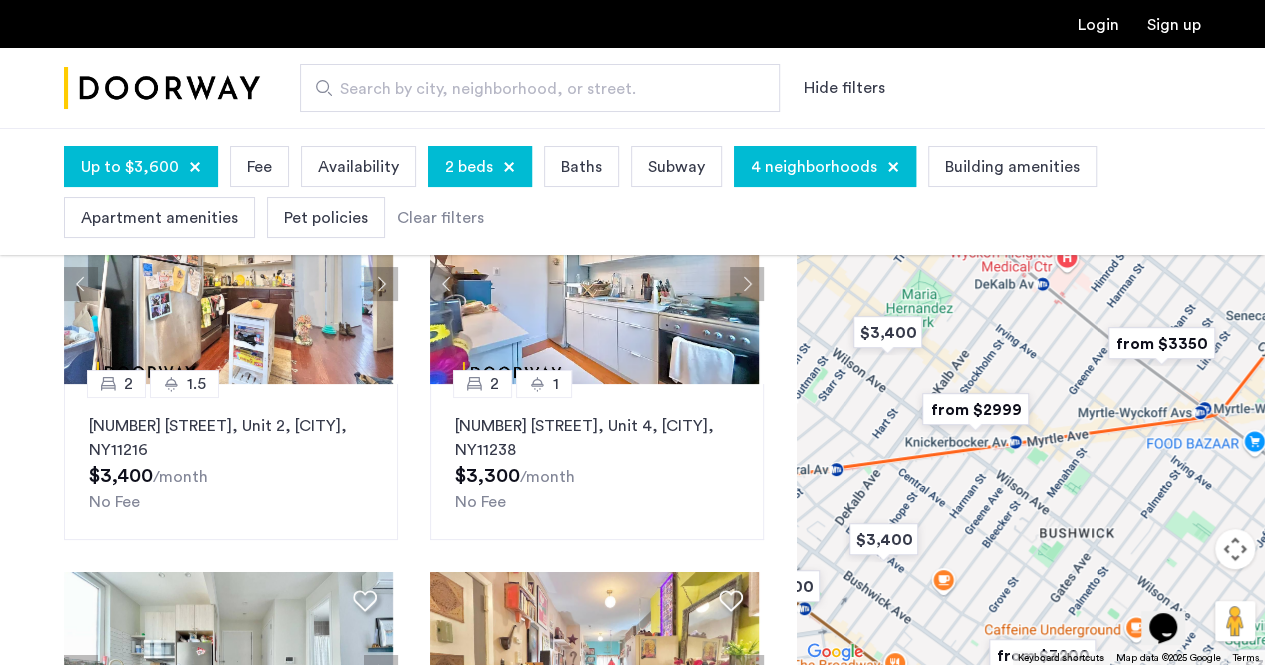 click at bounding box center (975, 409) 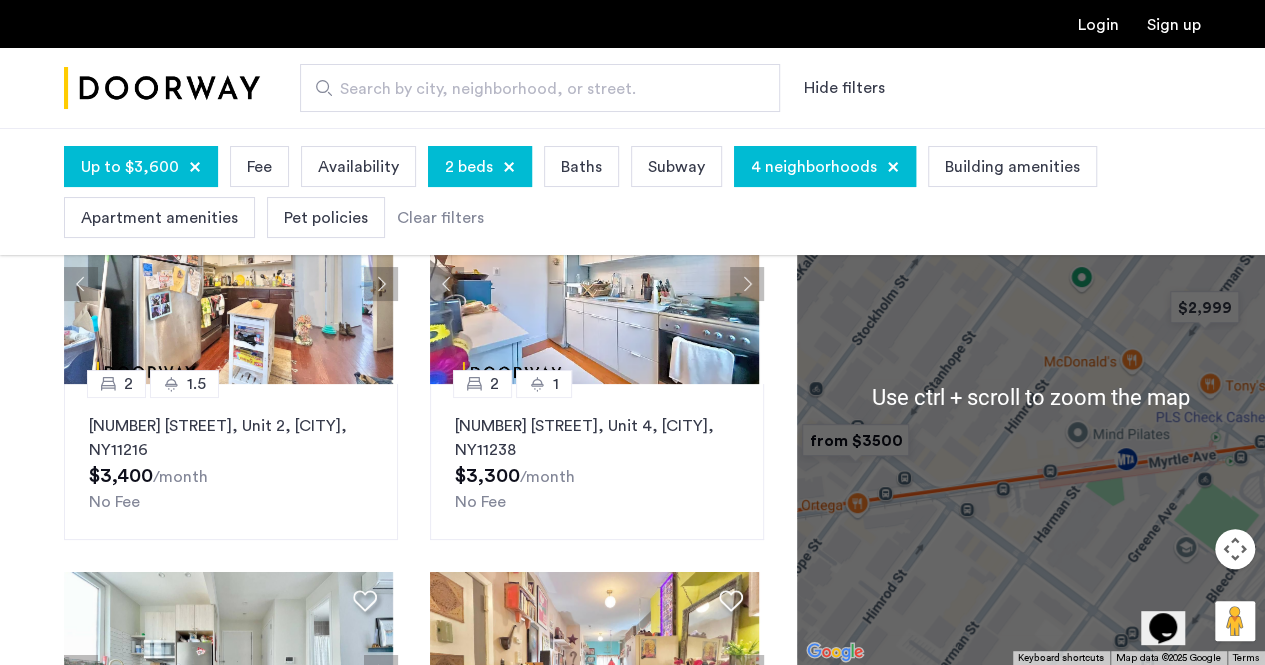 scroll, scrollTop: 100, scrollLeft: 0, axis: vertical 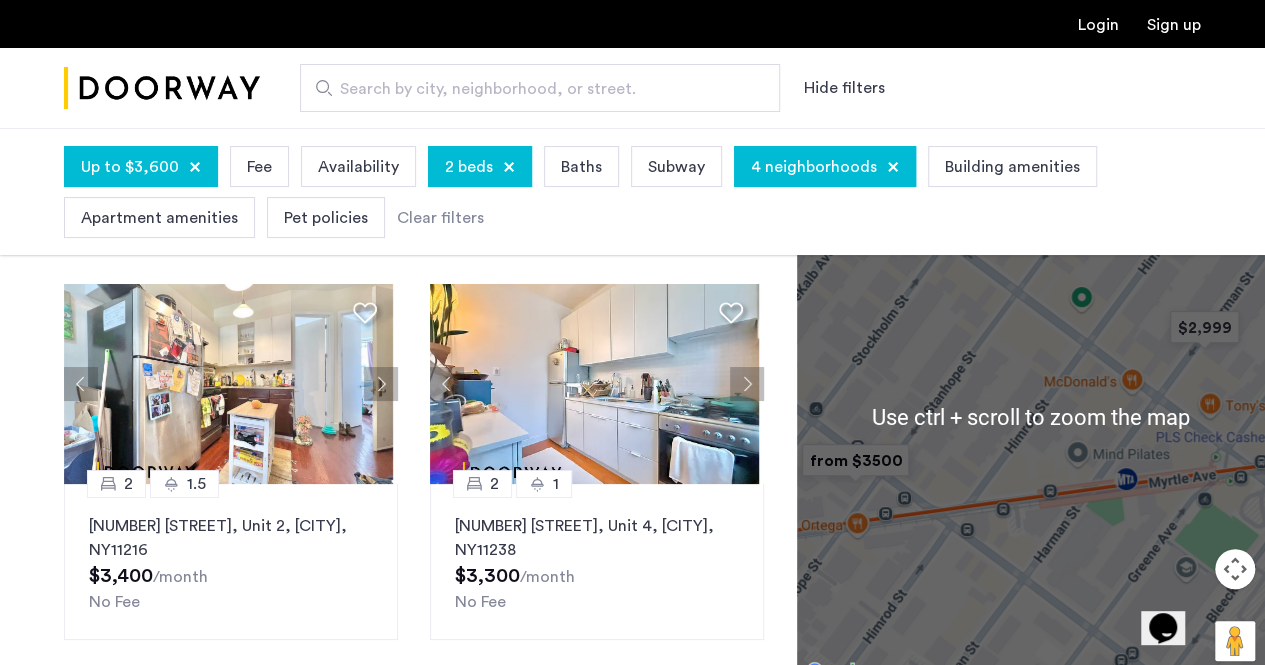 click on "To navigate, press the arrow keys." at bounding box center (1031, 416) 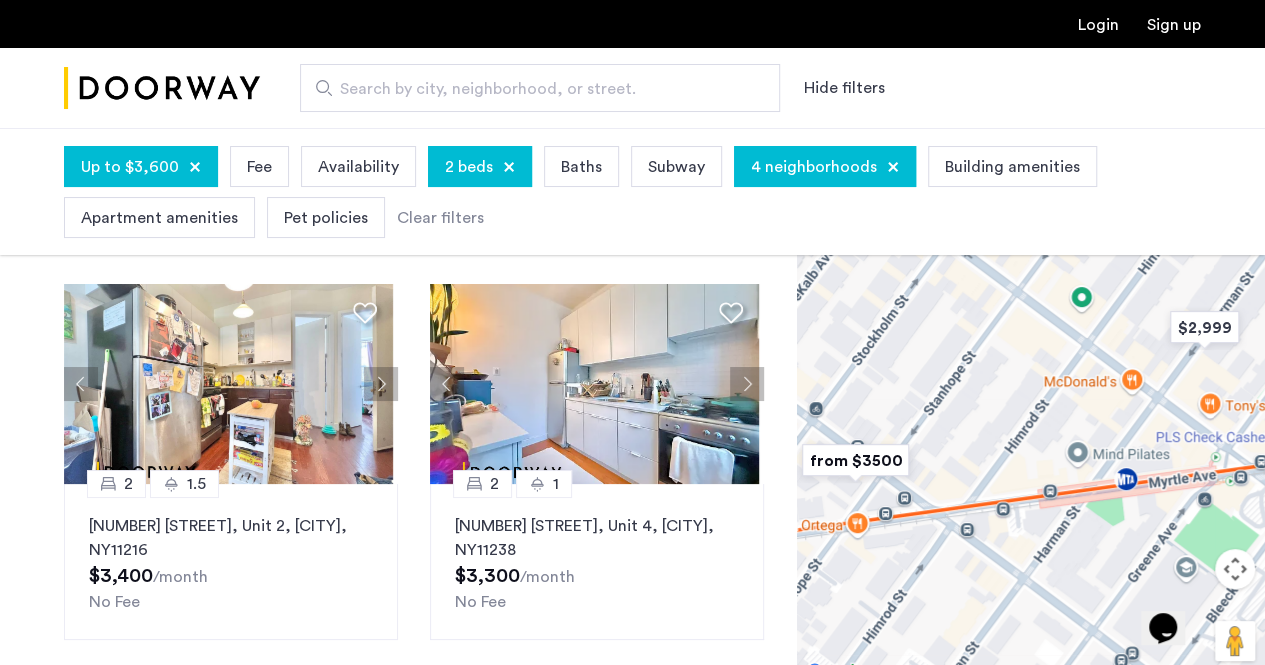 click at bounding box center [1235, 569] 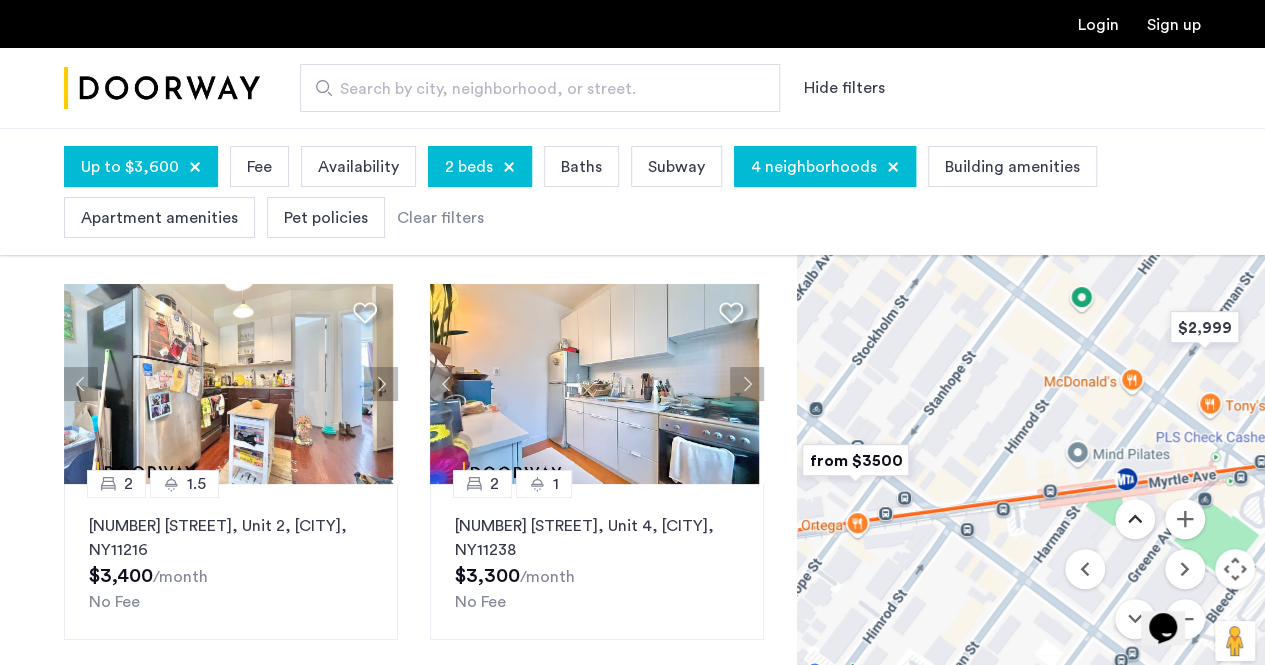 click at bounding box center [1135, 519] 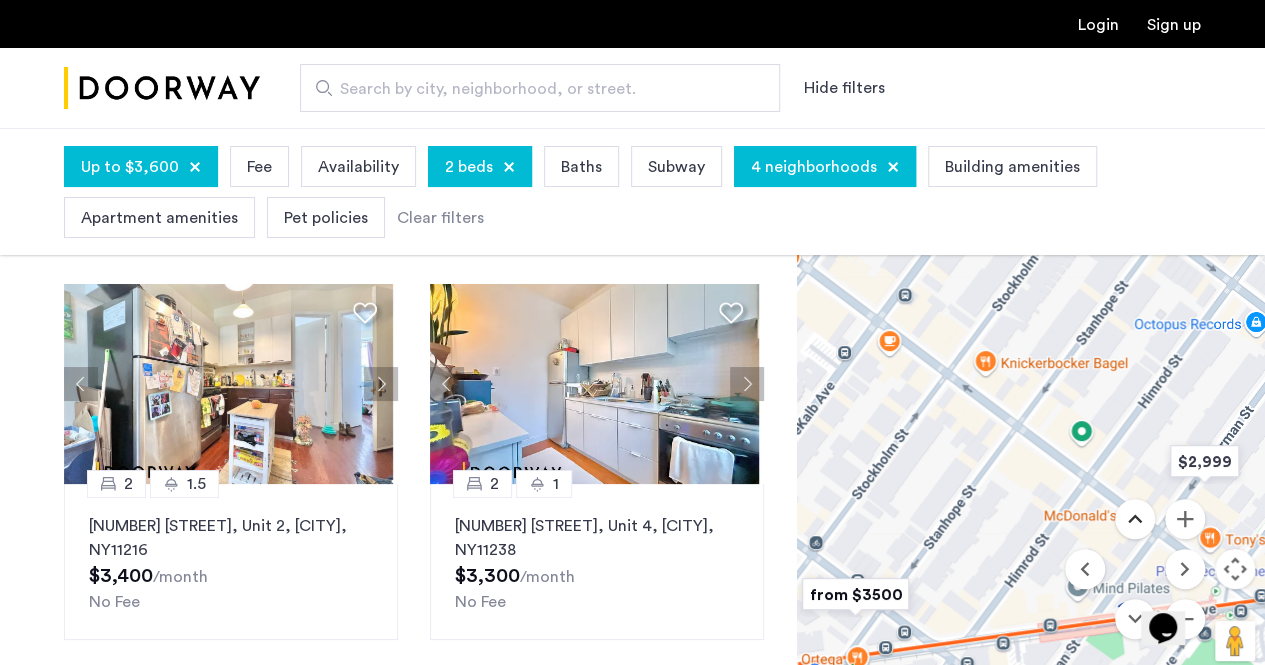 click at bounding box center [1135, 519] 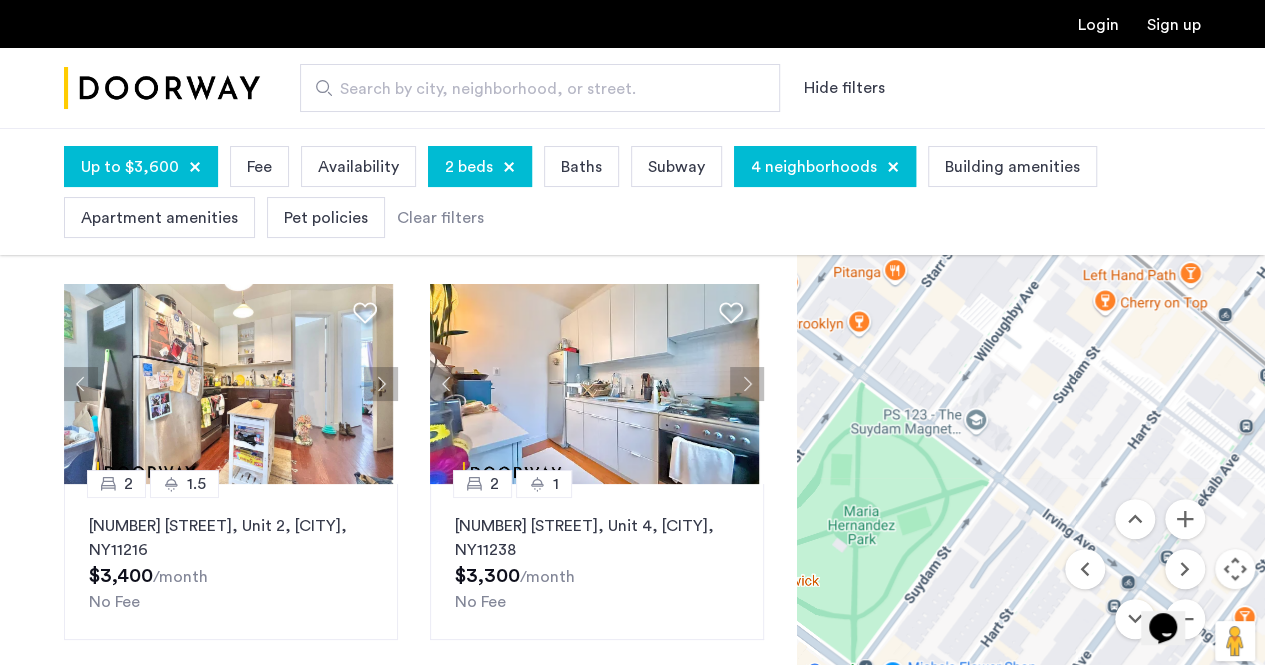drag, startPoint x: 952, startPoint y: 493, endPoint x: 1090, endPoint y: 291, distance: 244.6385 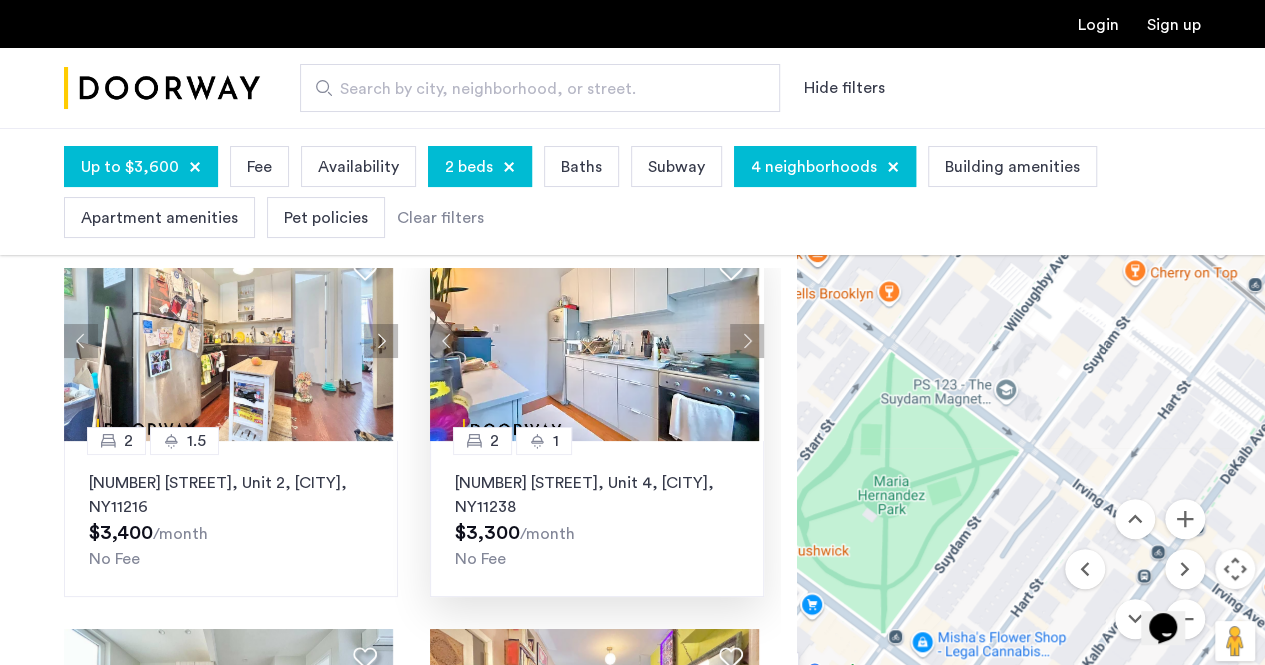 scroll, scrollTop: 0, scrollLeft: 0, axis: both 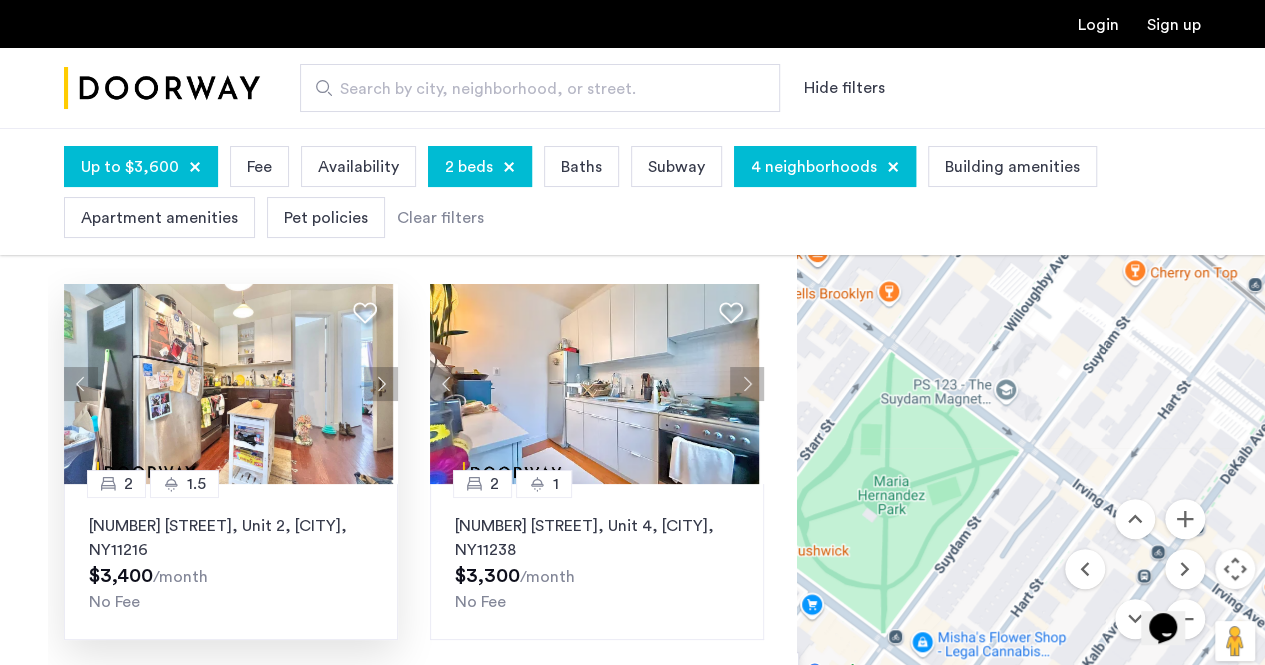 click 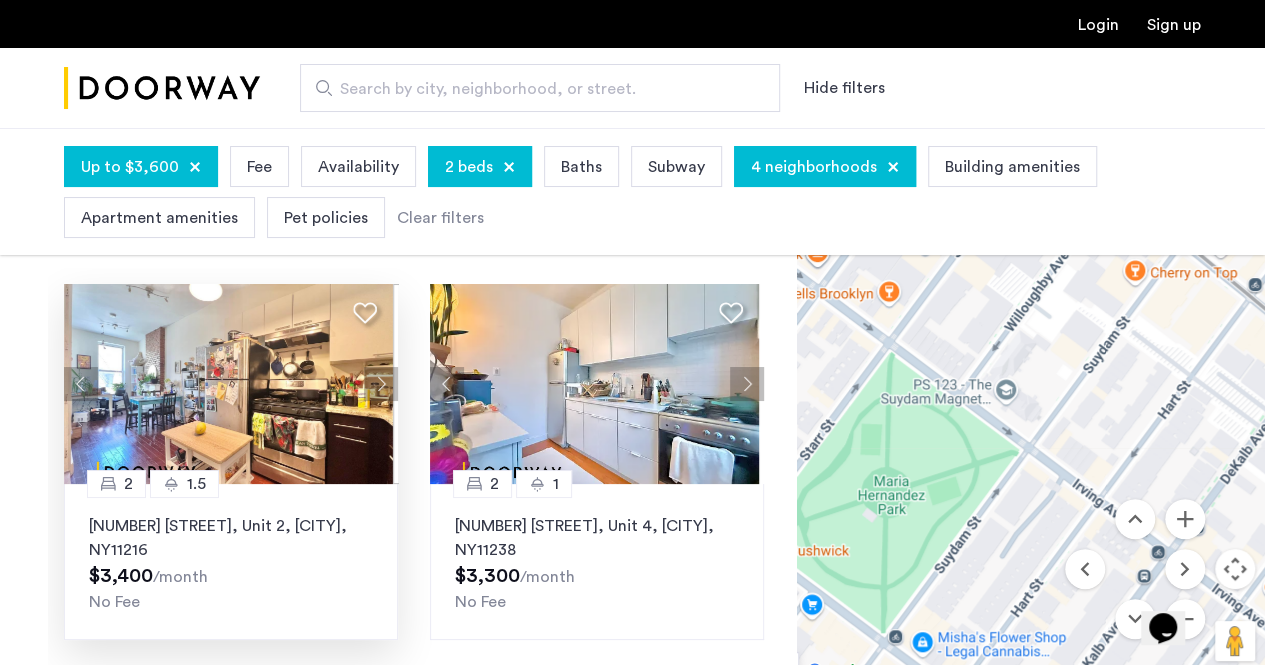 click 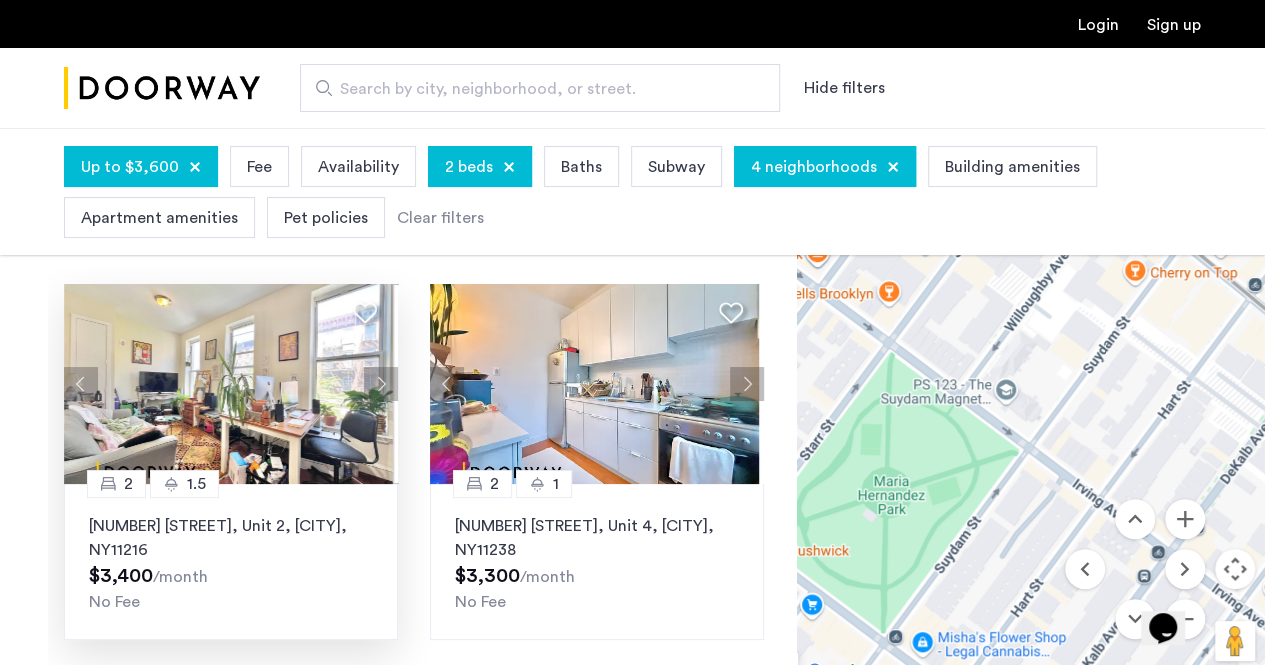 click 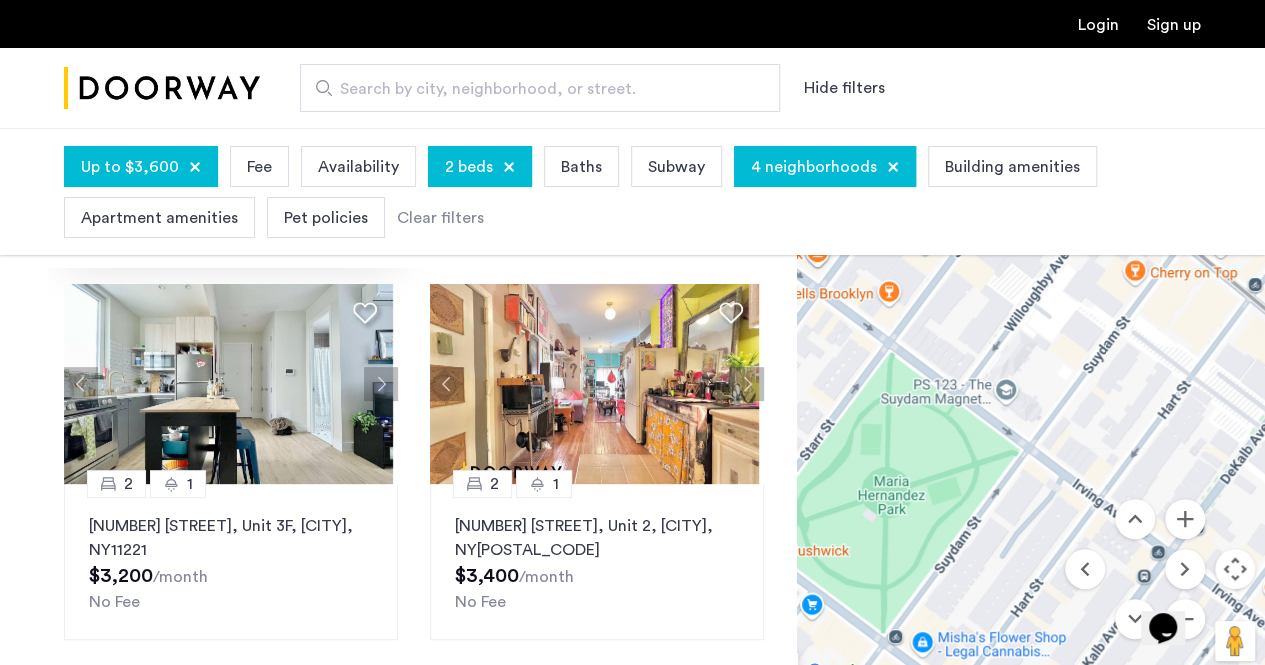 scroll, scrollTop: 400, scrollLeft: 0, axis: vertical 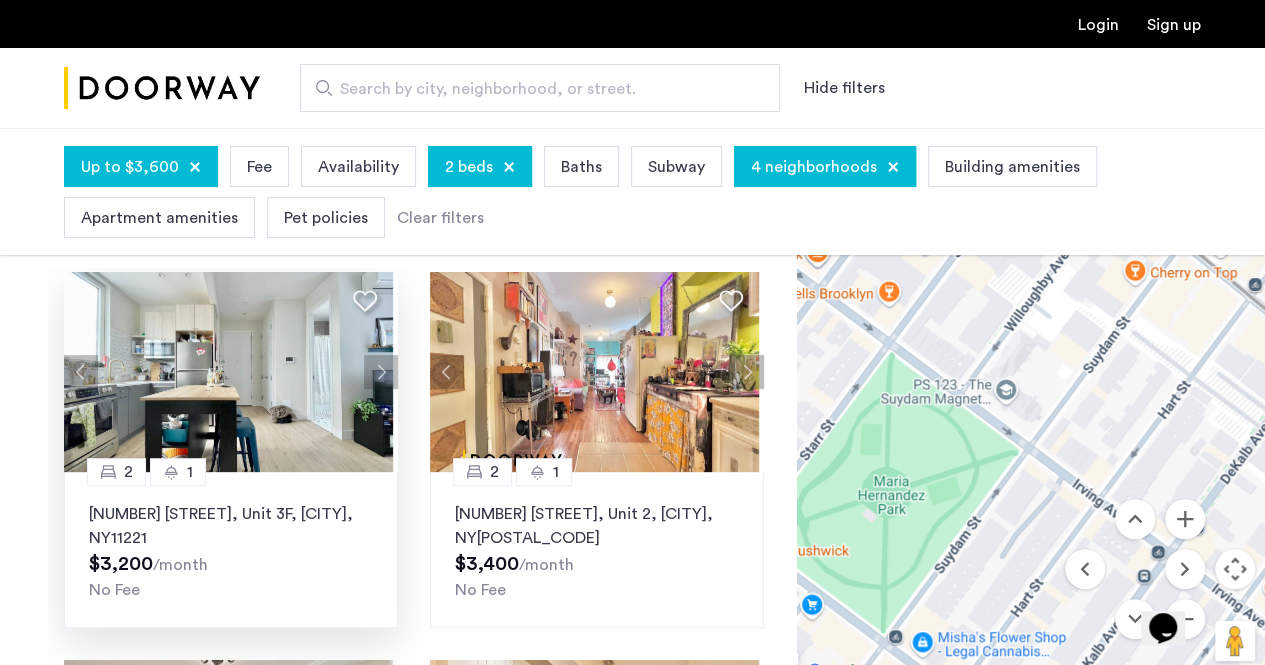 click 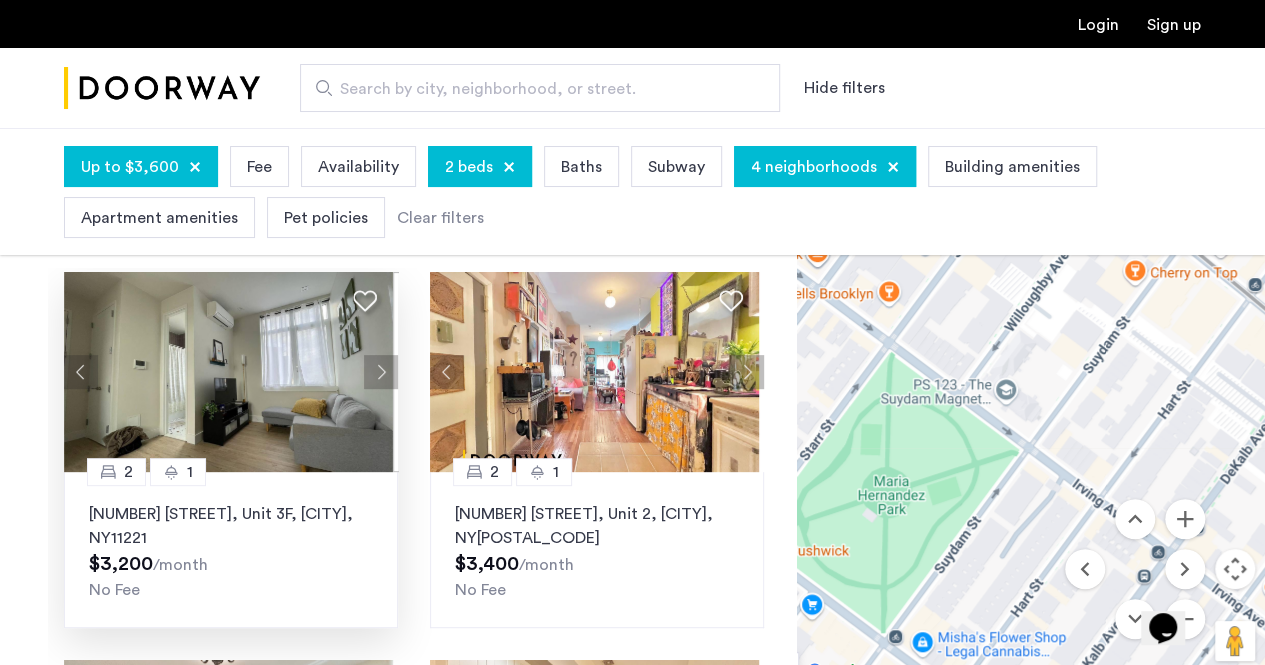 click 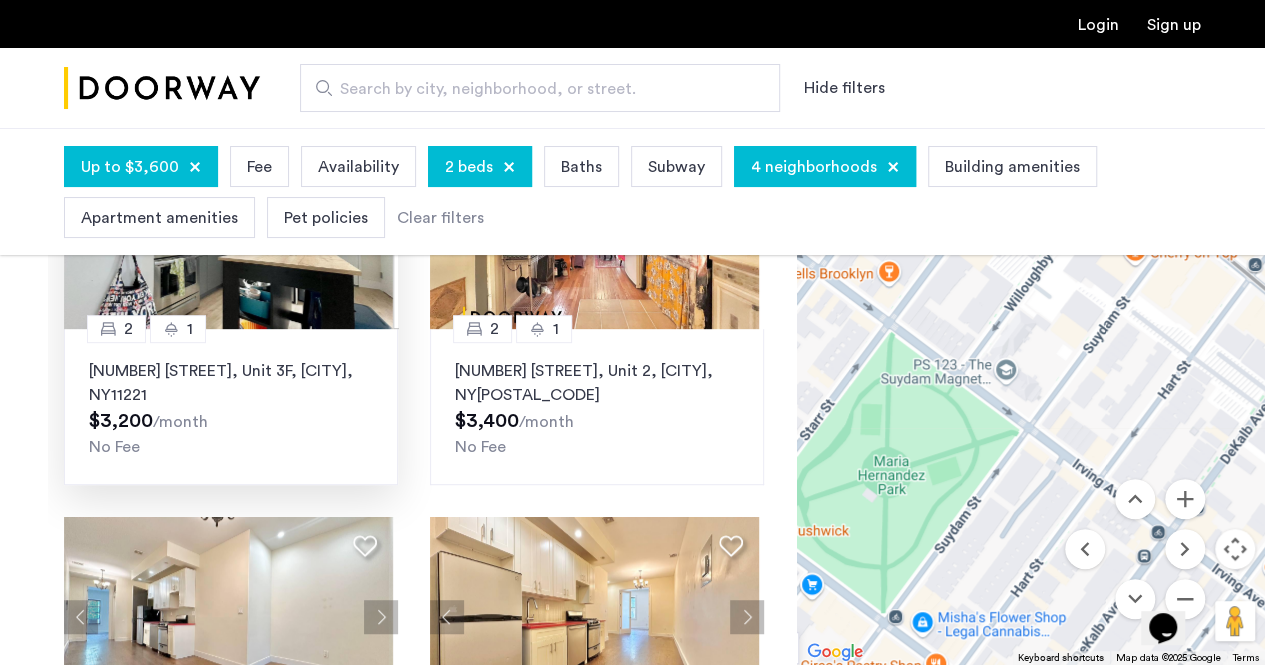 scroll, scrollTop: 300, scrollLeft: 0, axis: vertical 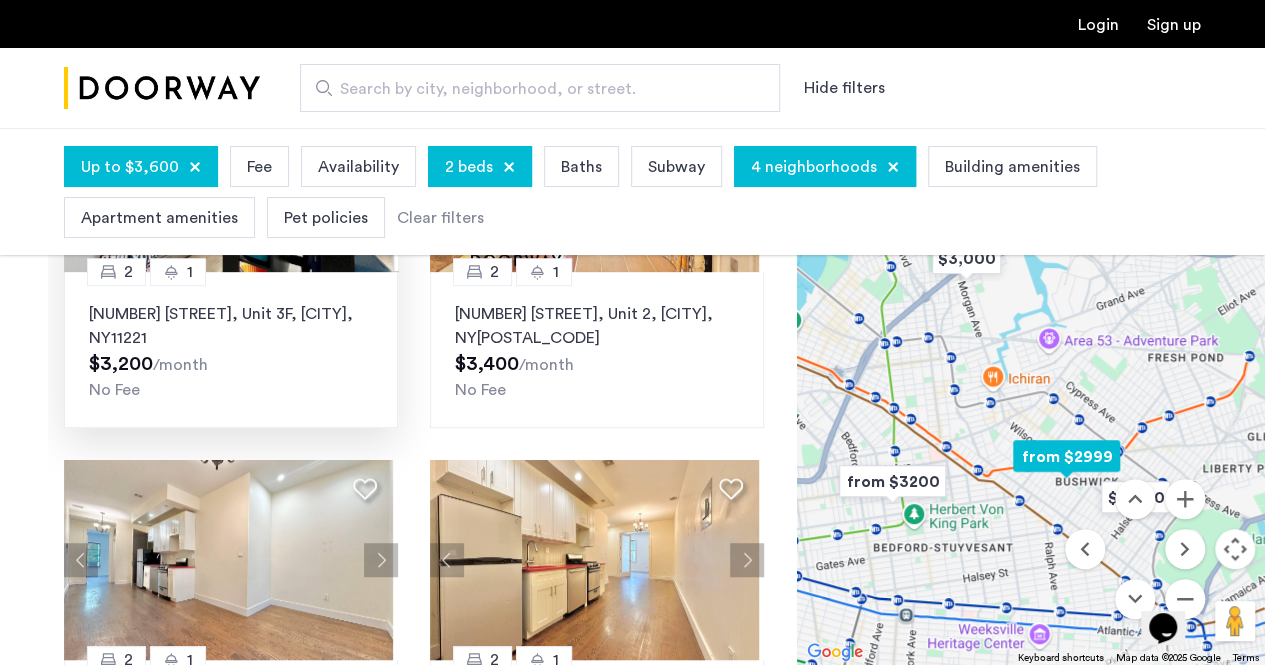 click on "No Fee" 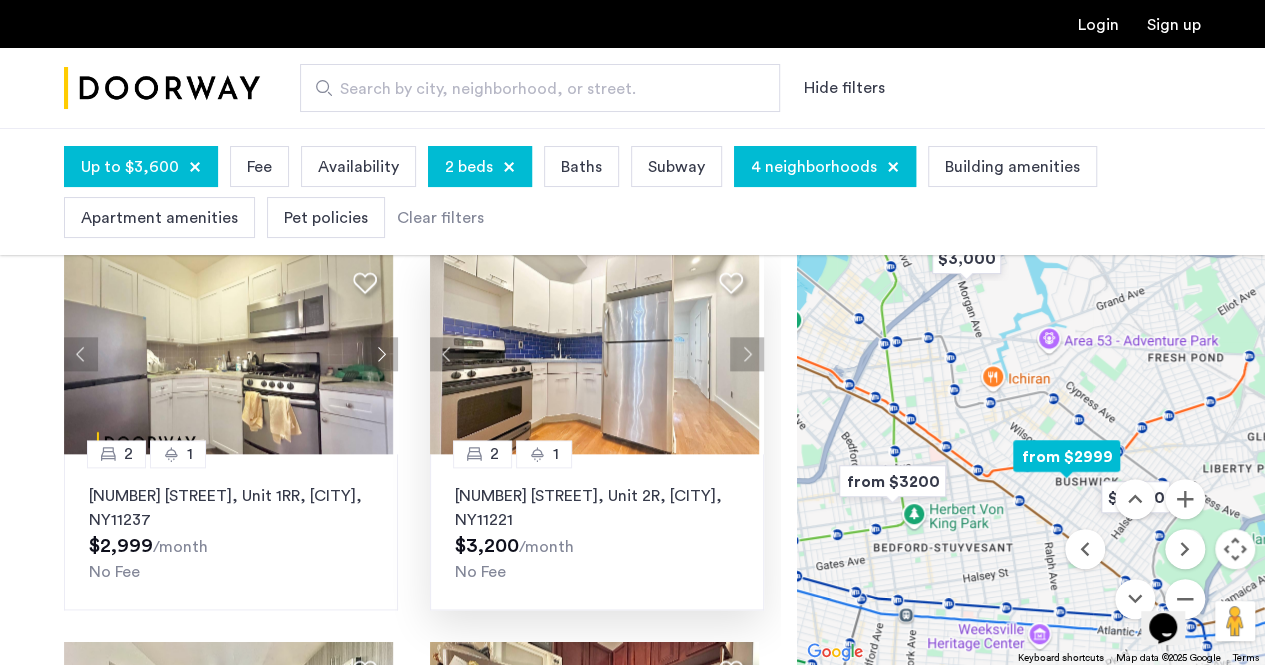 scroll, scrollTop: 1000, scrollLeft: 0, axis: vertical 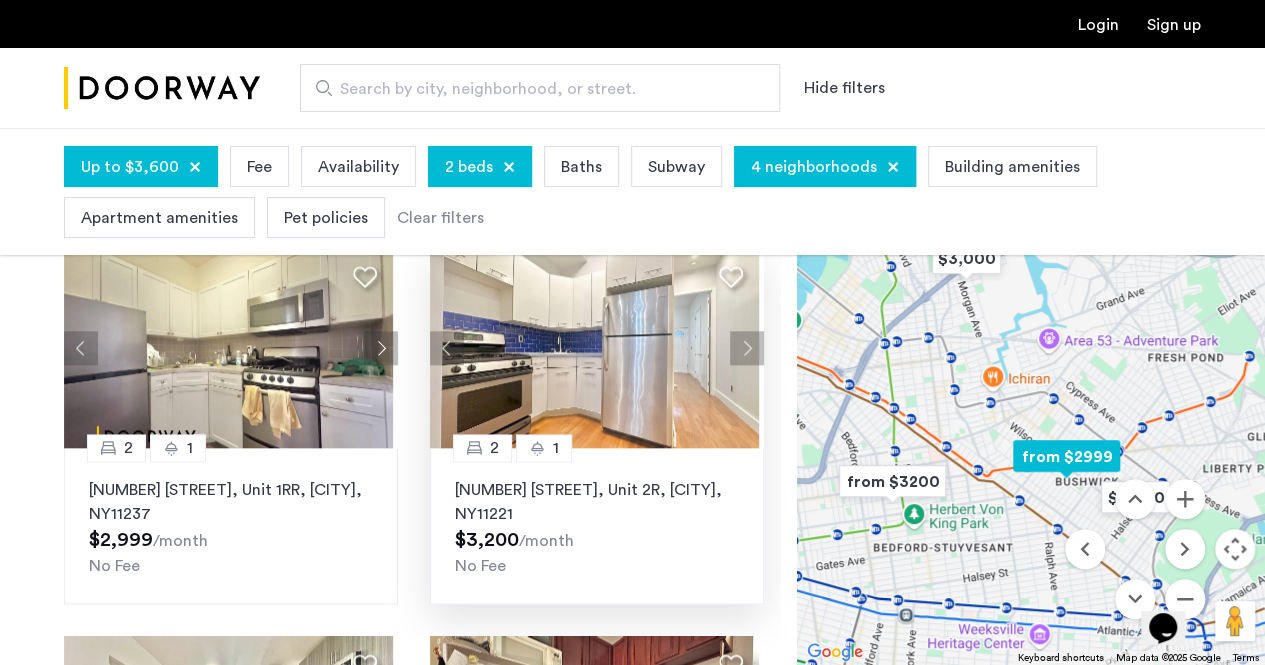 click 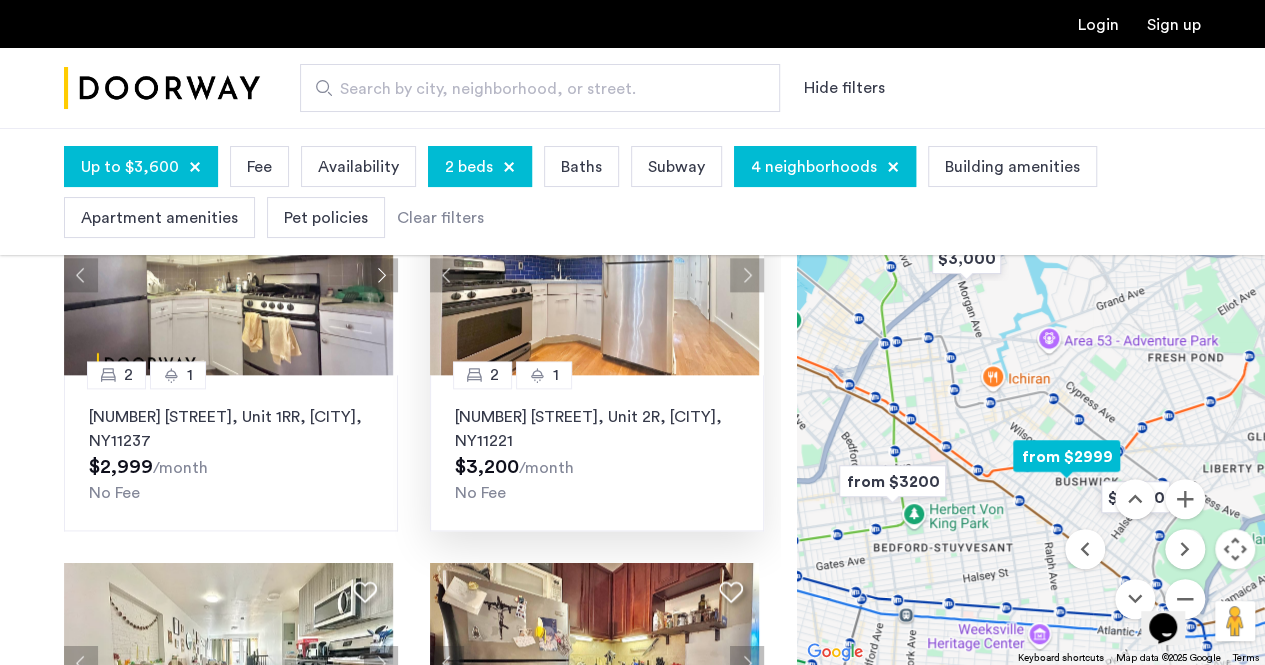 scroll, scrollTop: 1100, scrollLeft: 0, axis: vertical 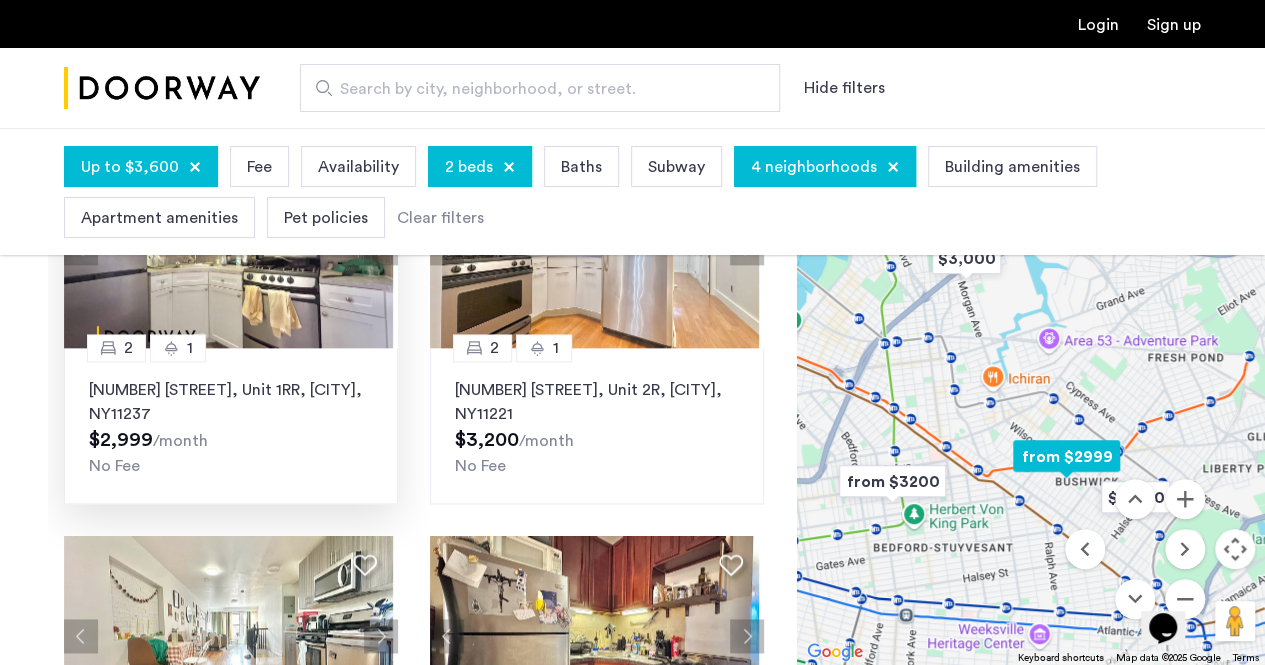 click on "290 Harman Street, Unit 1RR, Brooklyn , NY  11237  $2,999  /month No Fee" 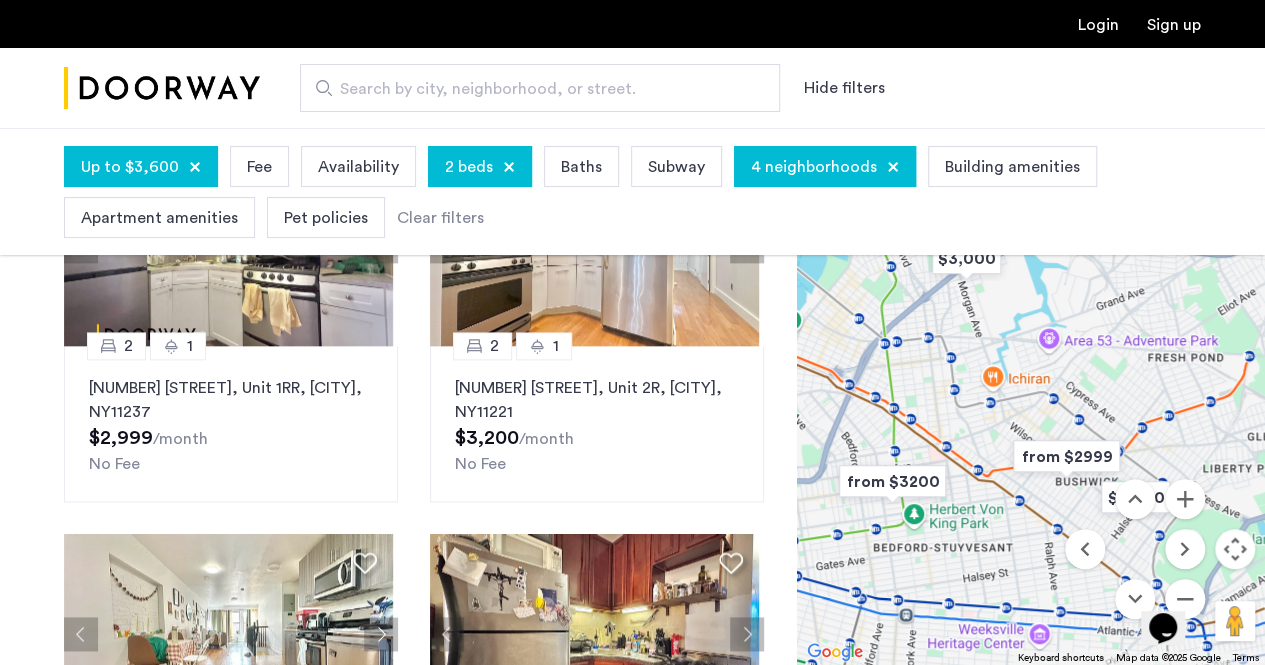 scroll, scrollTop: 1100, scrollLeft: 0, axis: vertical 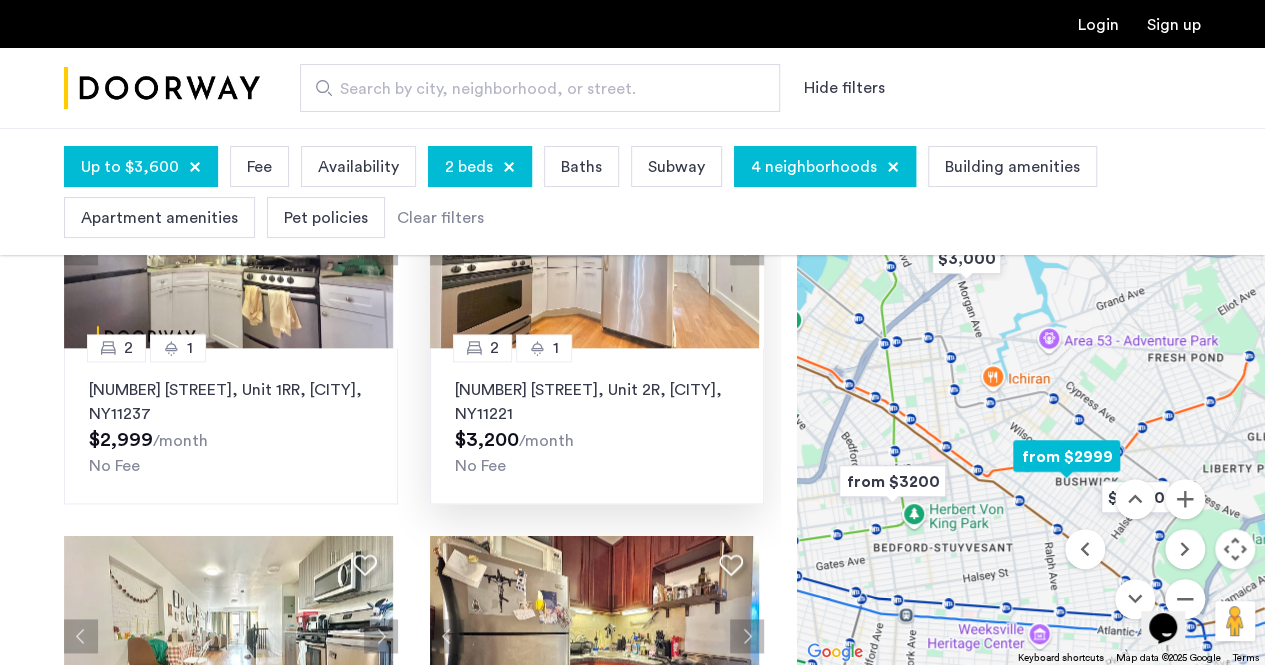 click on "64 Palmetto Street, Unit 2R, Brooklyn , NY  11221  $3,200  /month No Fee" 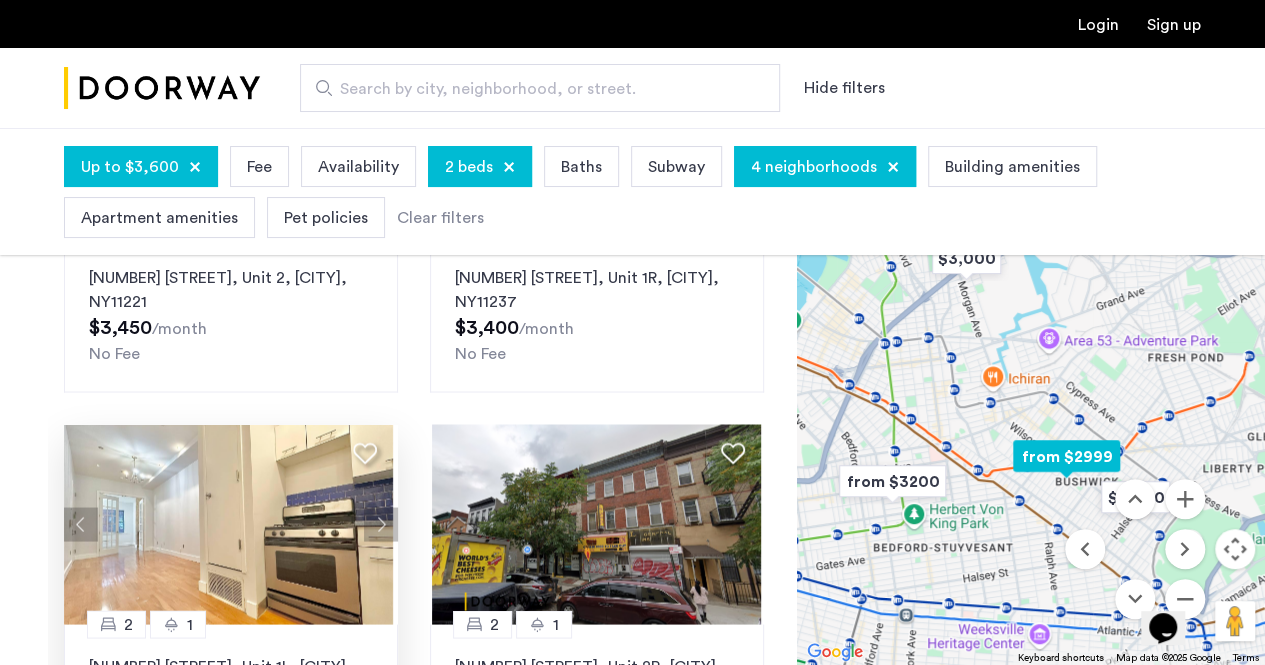 scroll, scrollTop: 1648, scrollLeft: 0, axis: vertical 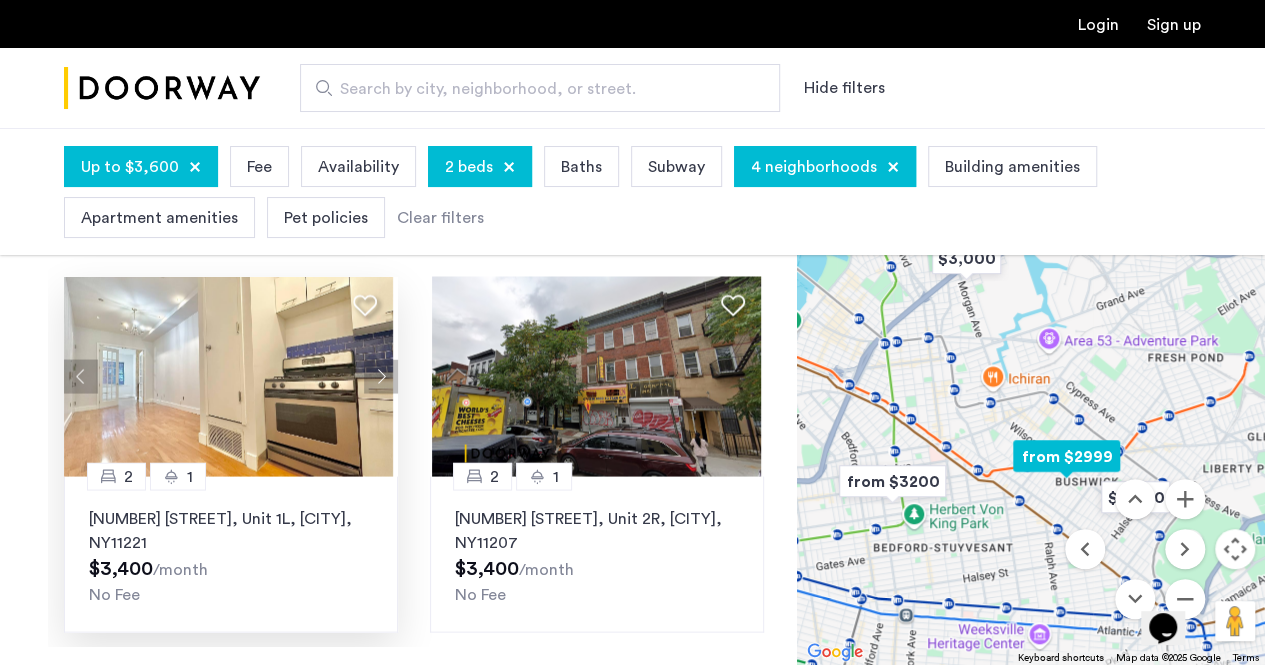 click on "64 Palmetto Street, Unit 1L, Brooklyn , NY  11221" 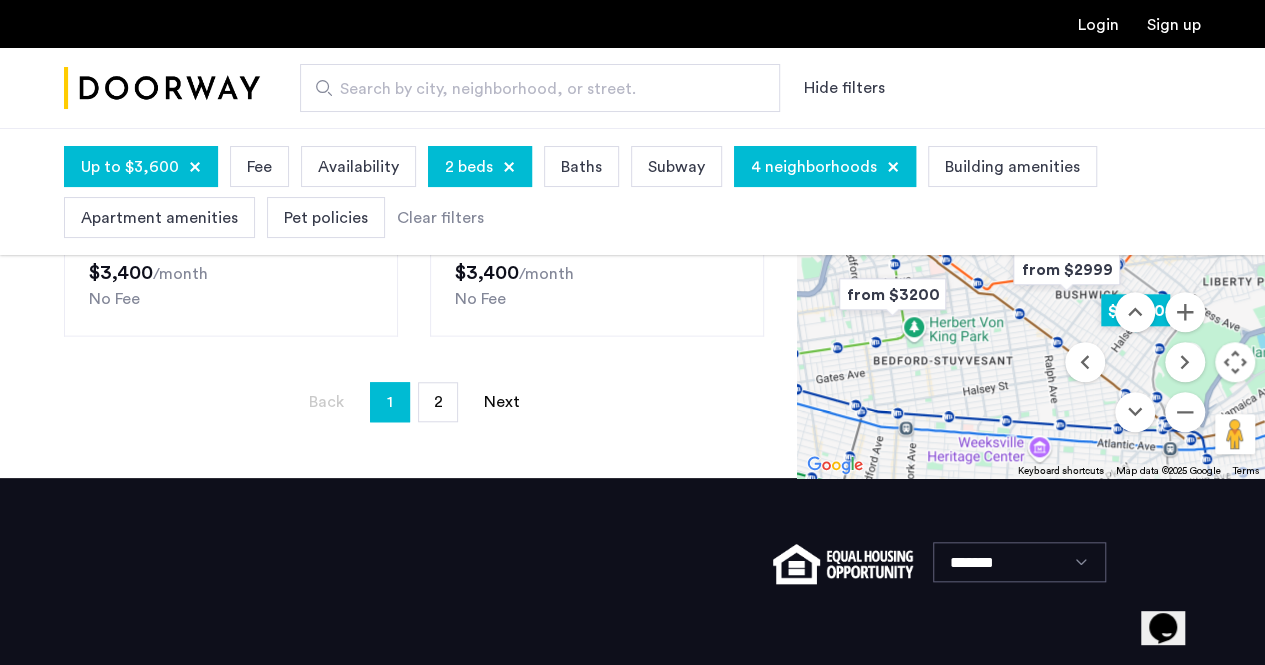 scroll, scrollTop: 700, scrollLeft: 0, axis: vertical 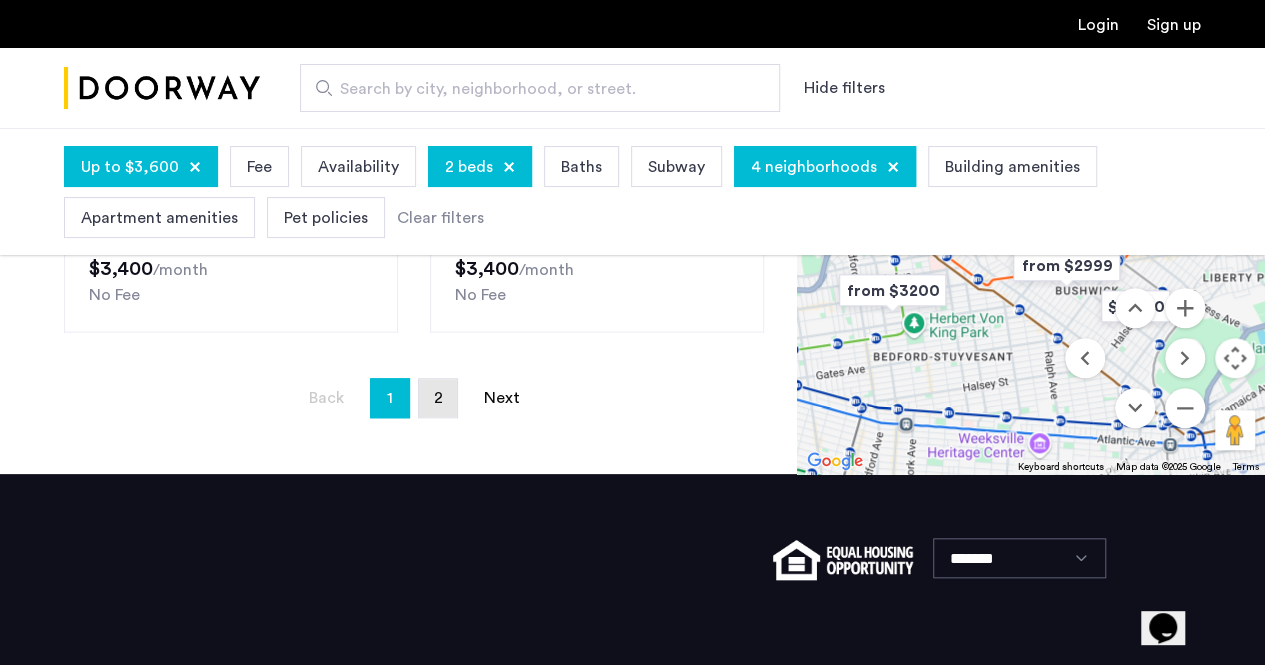 click on "page  2" at bounding box center [438, 398] 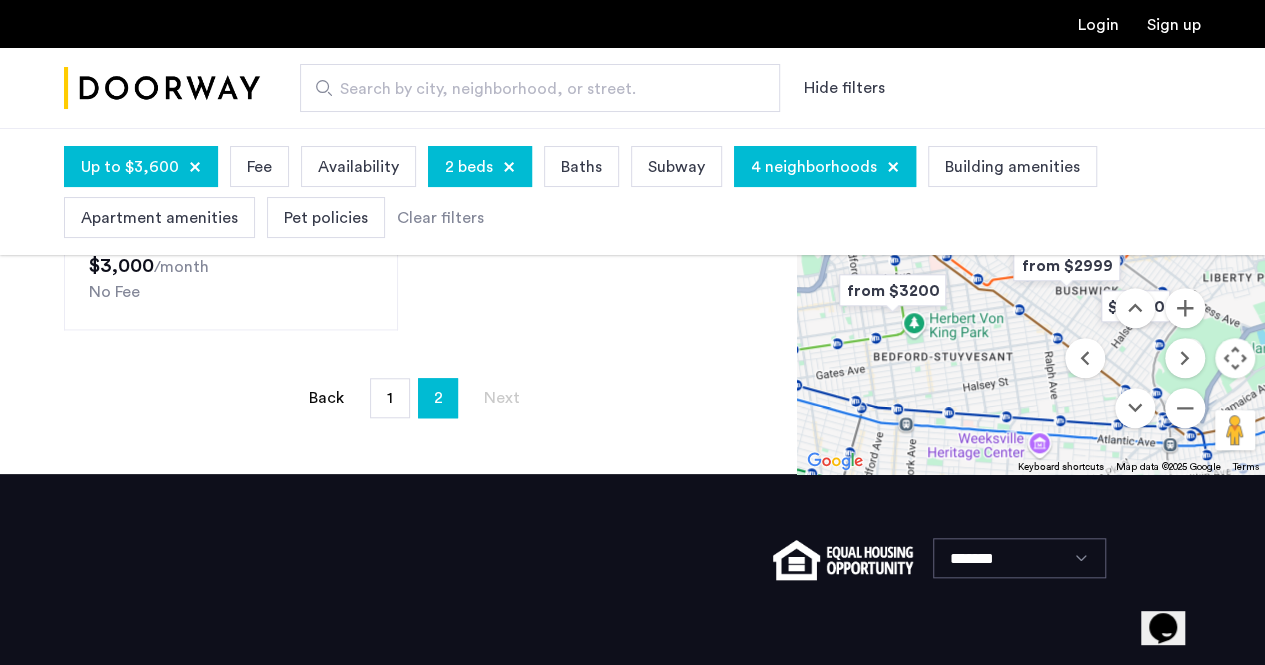 scroll, scrollTop: 0, scrollLeft: 0, axis: both 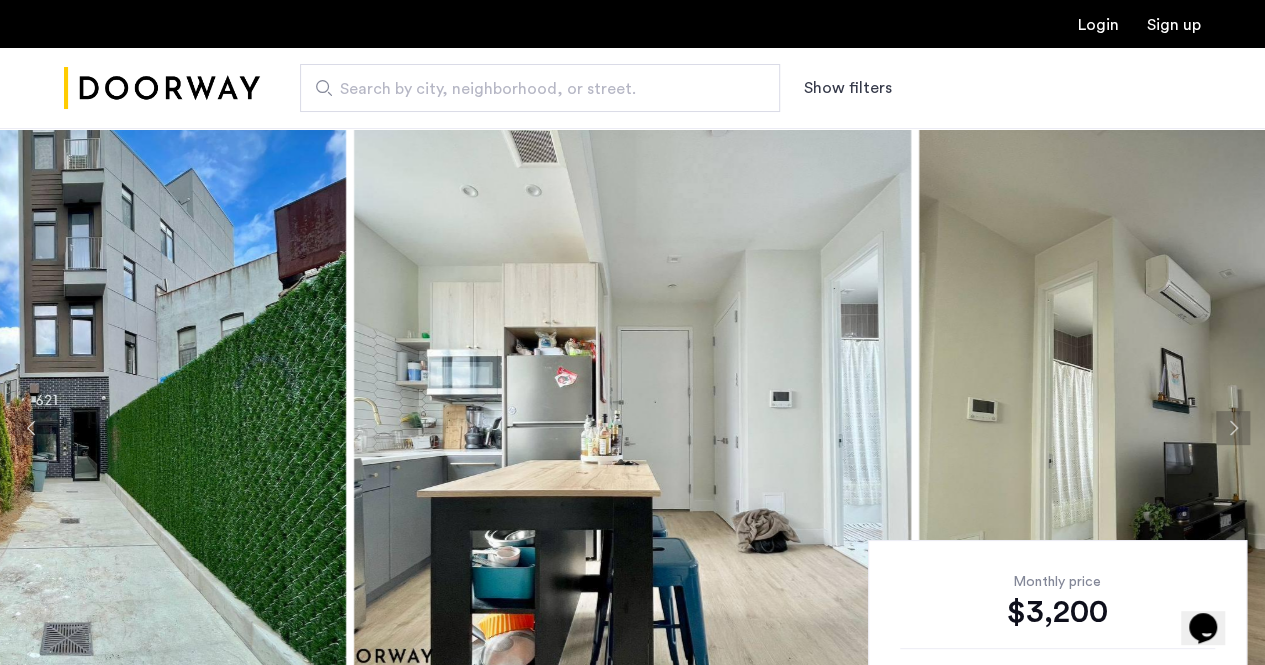 click 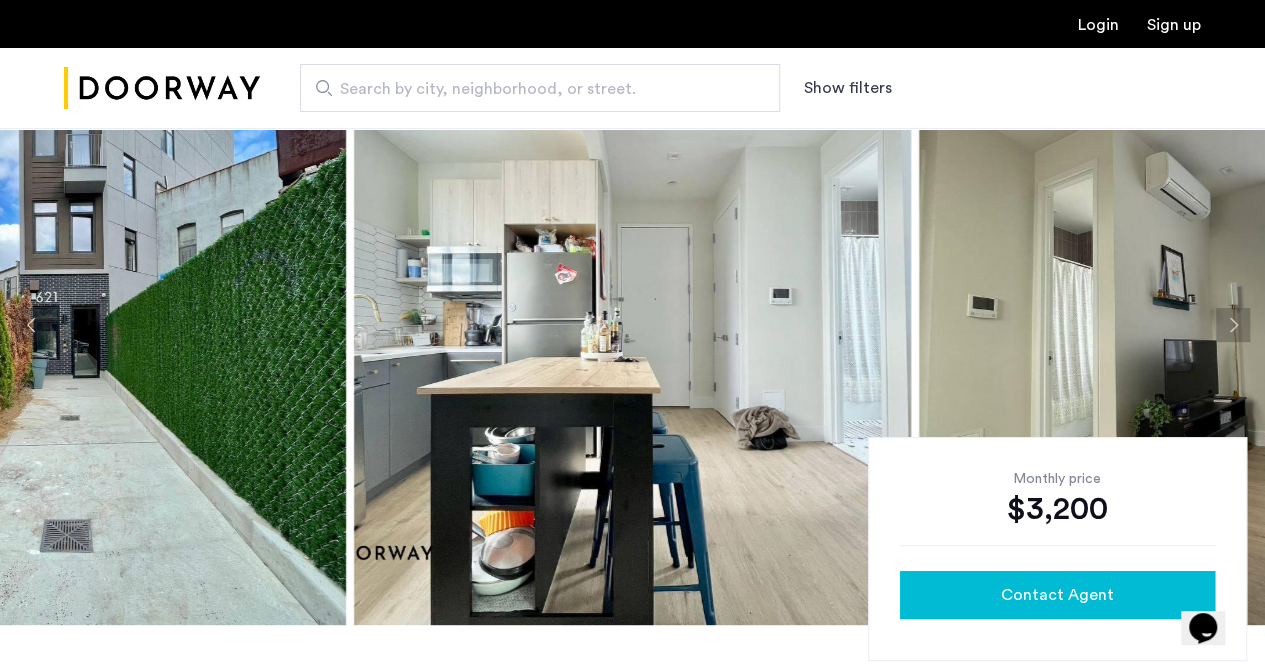 scroll, scrollTop: 0, scrollLeft: 0, axis: both 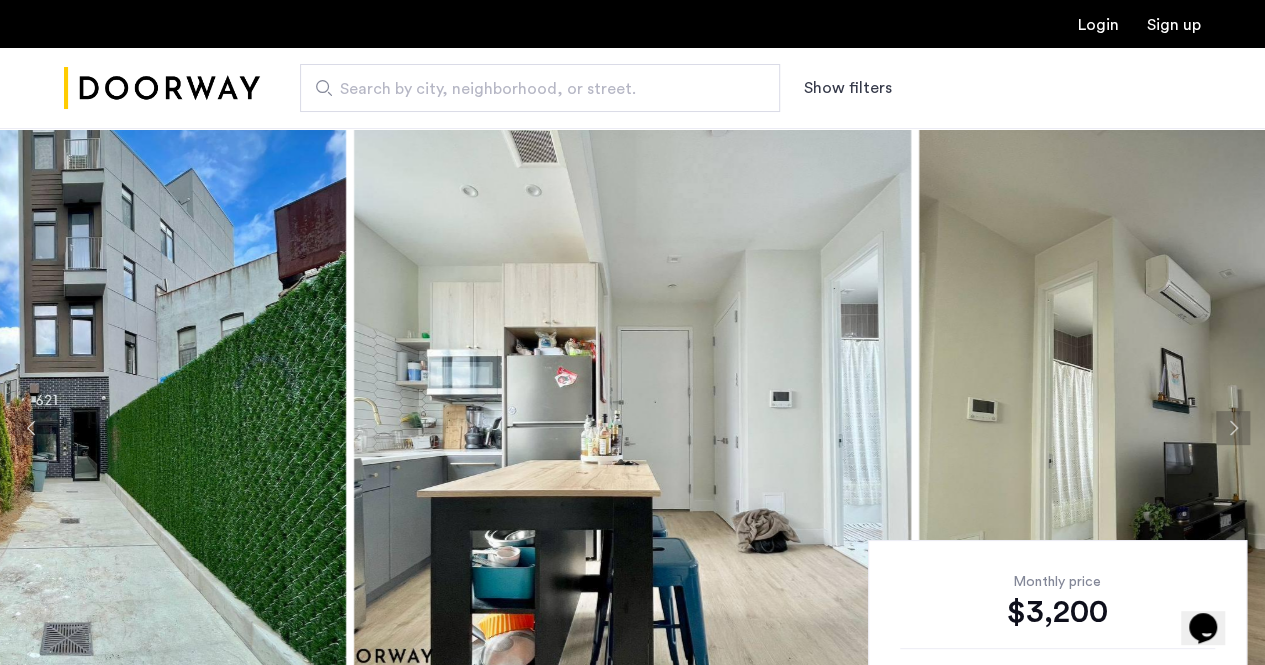 click 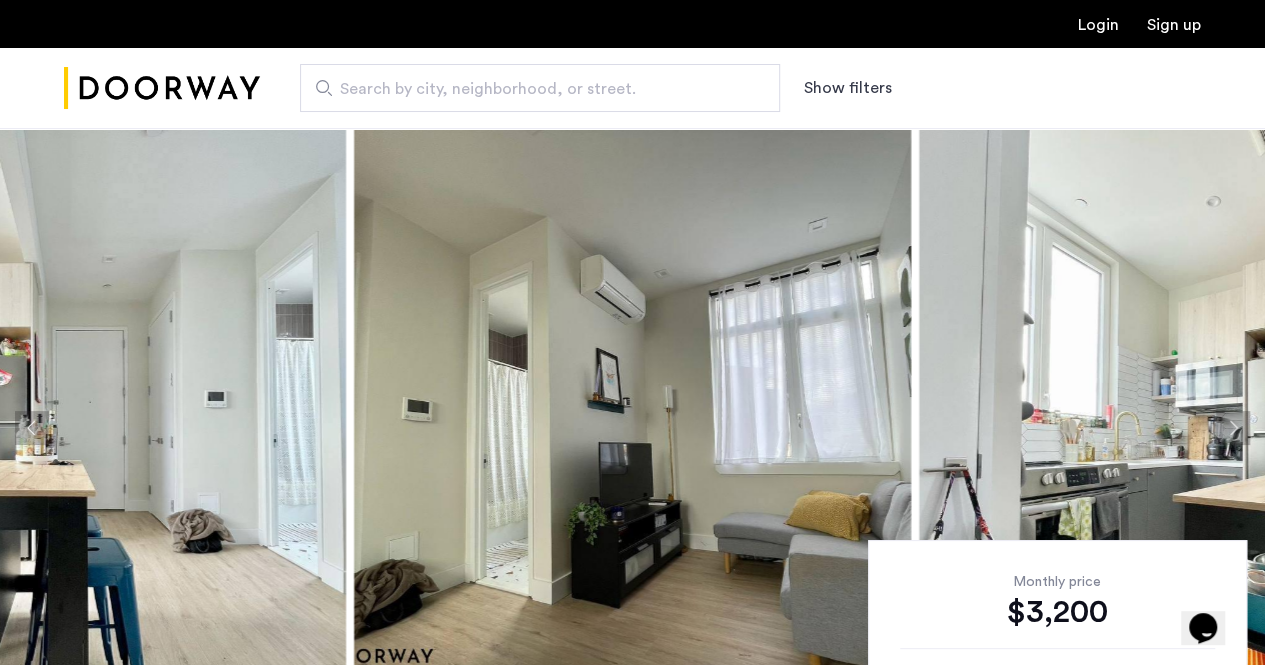 click 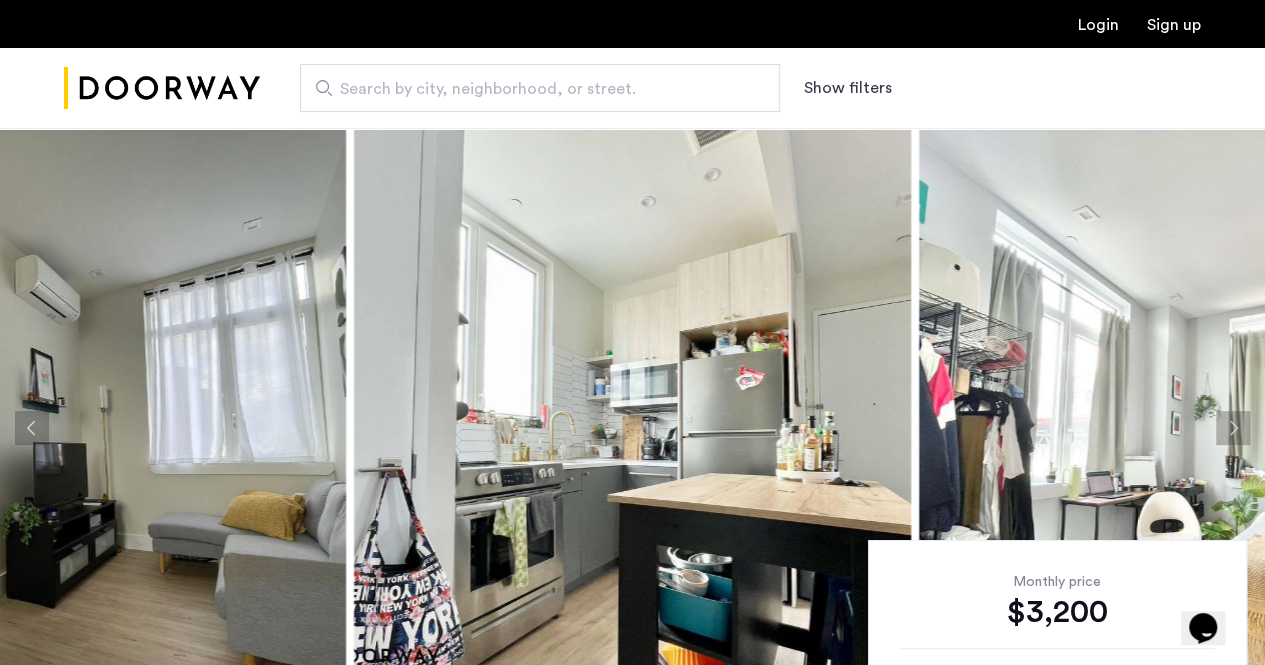 click 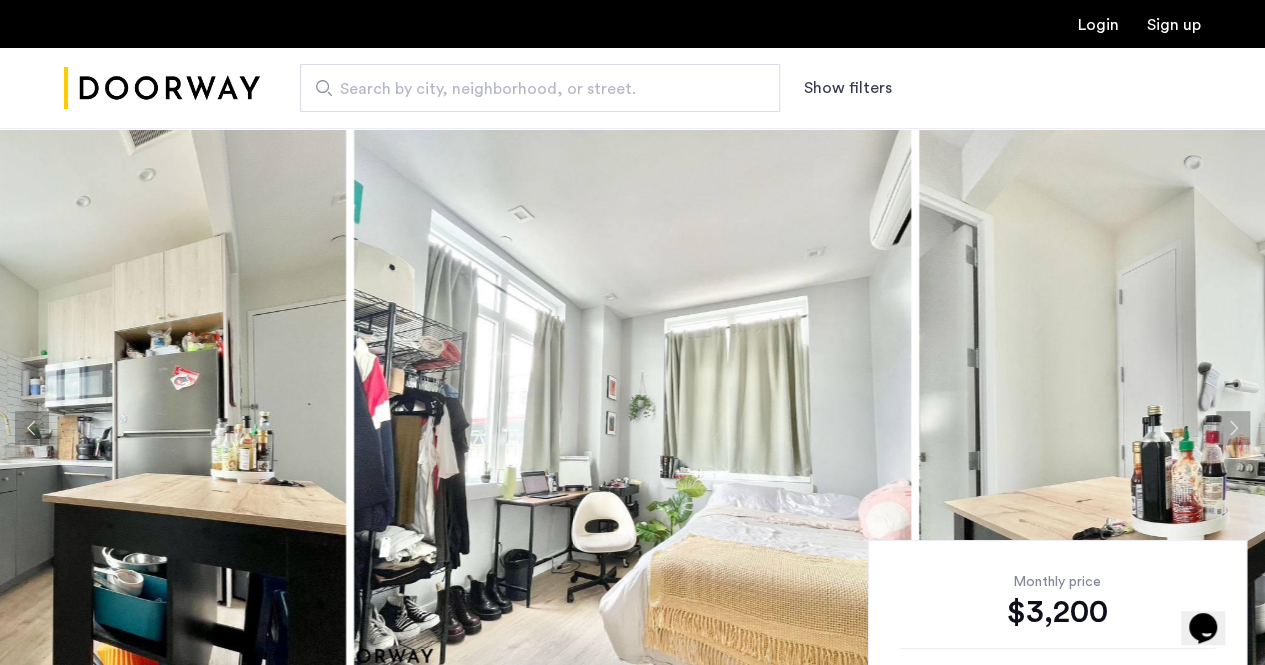 click 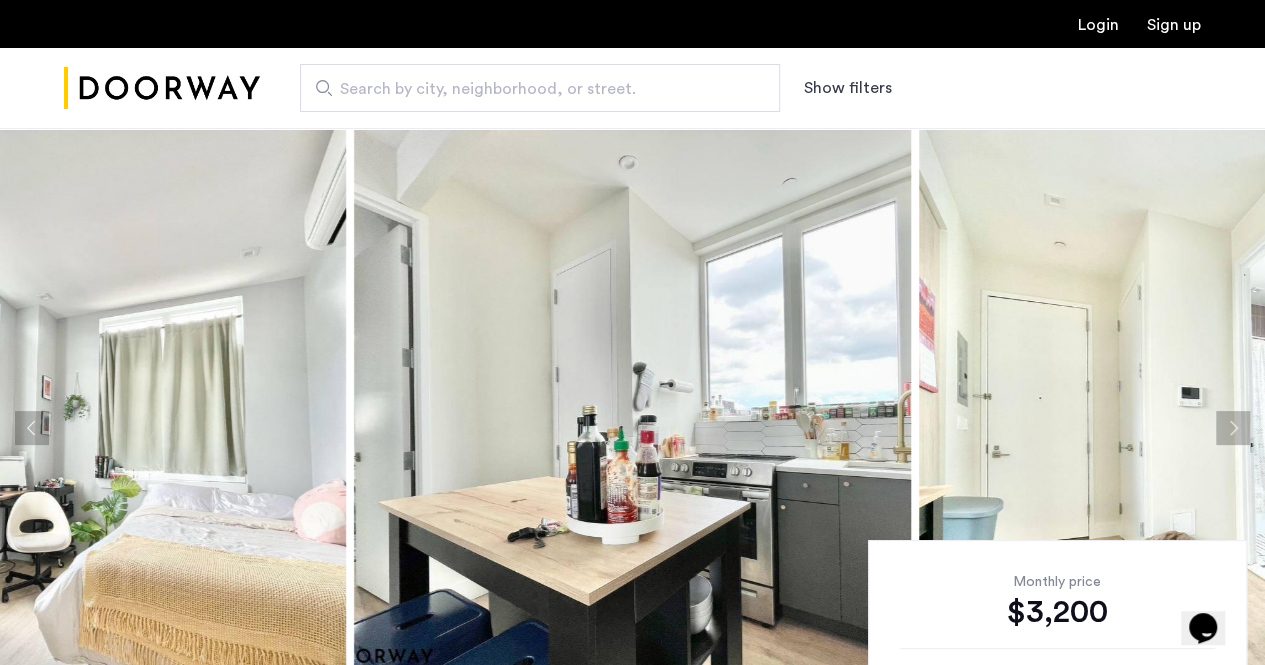 click 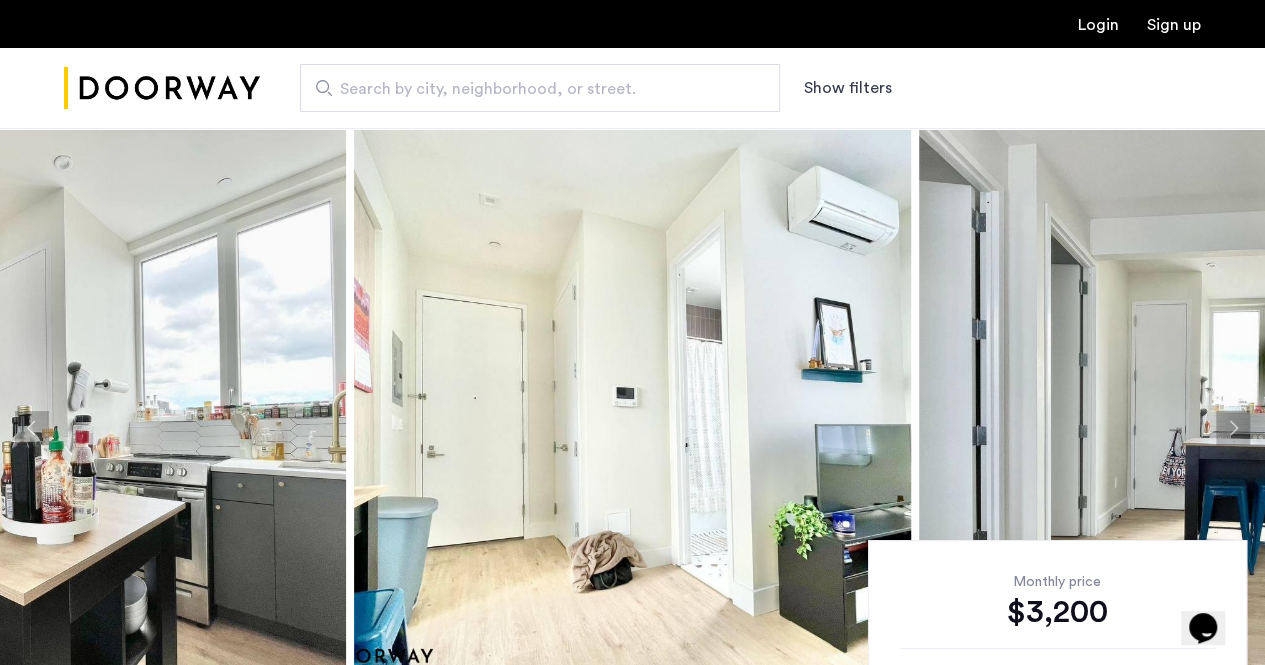 click 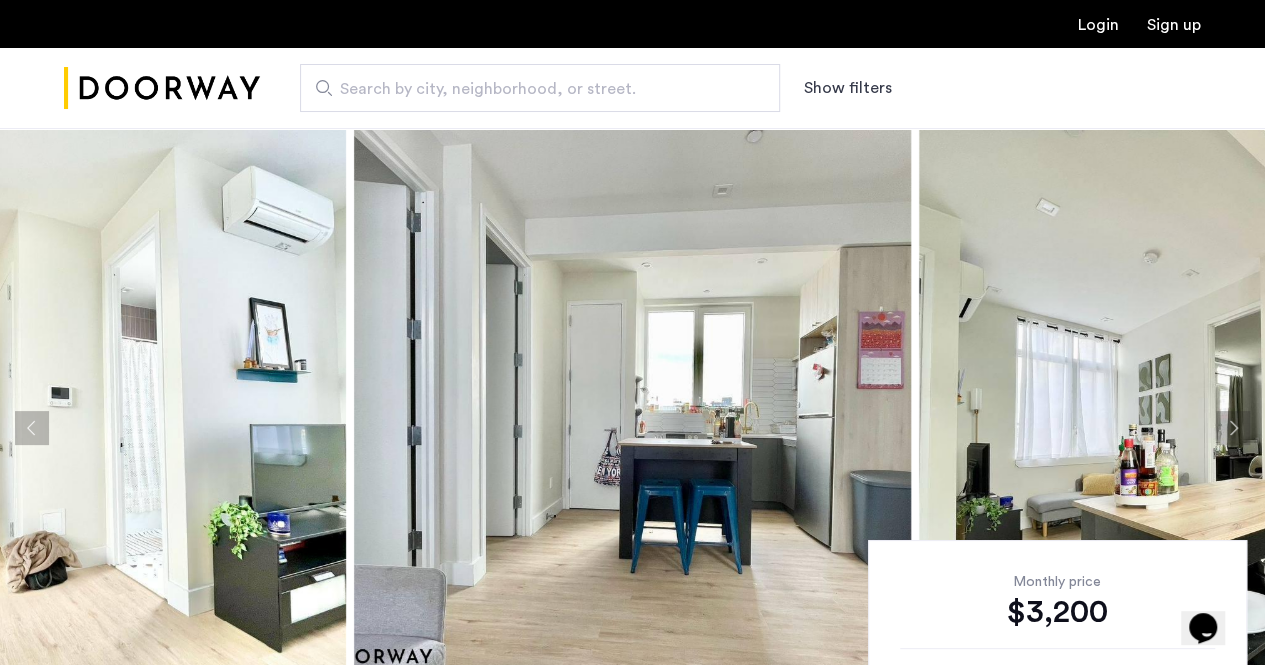 click 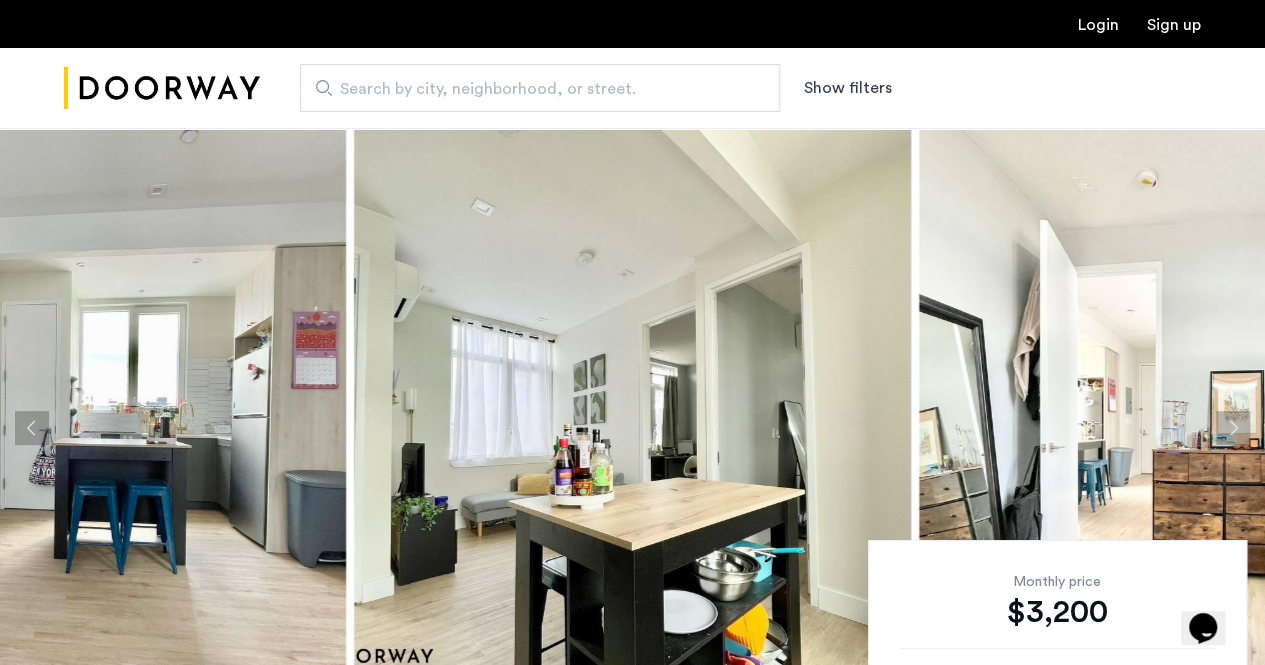 click 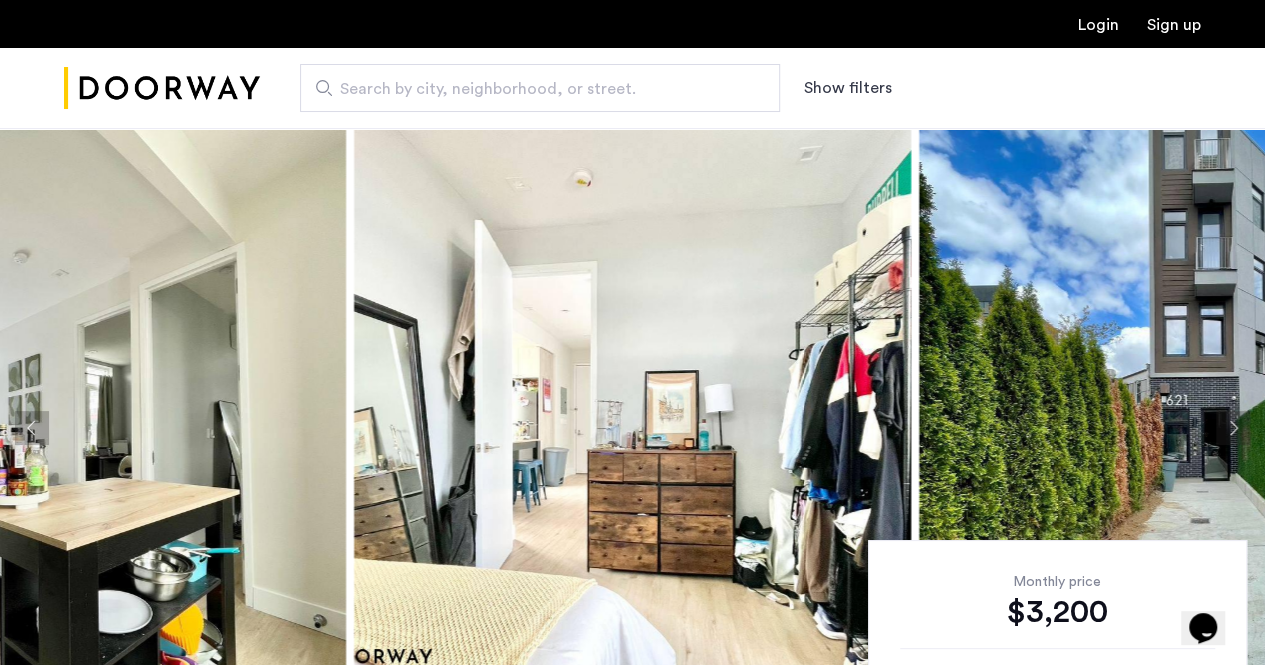 click 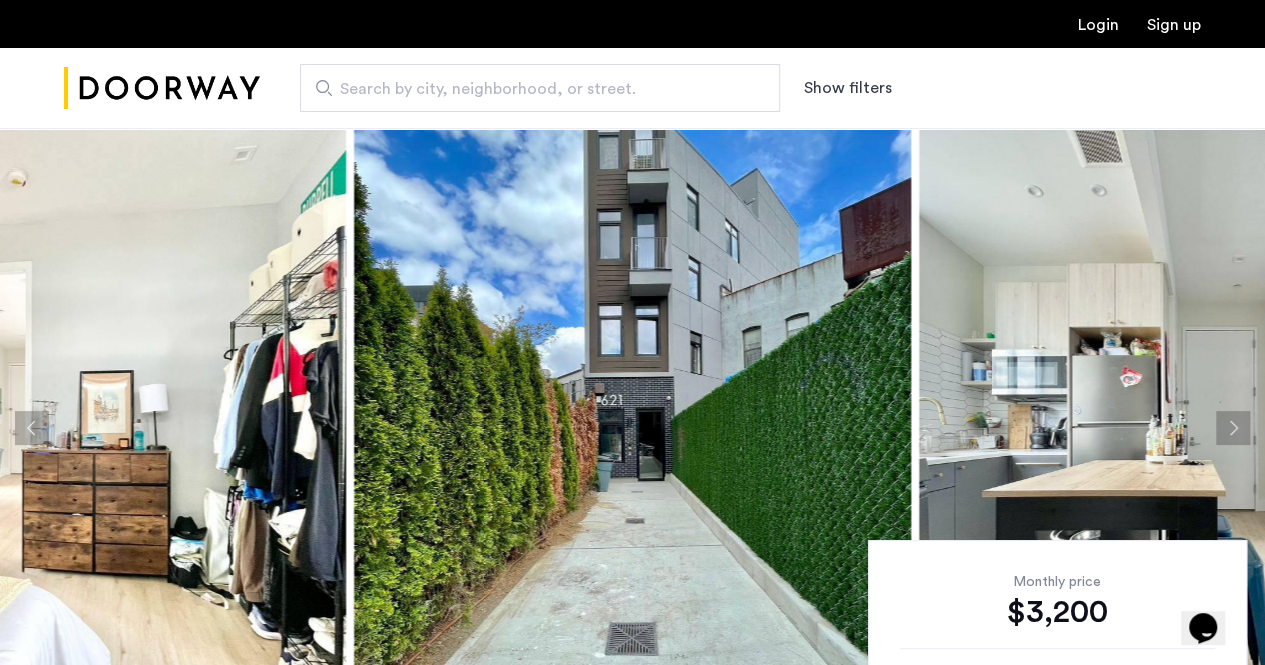 click 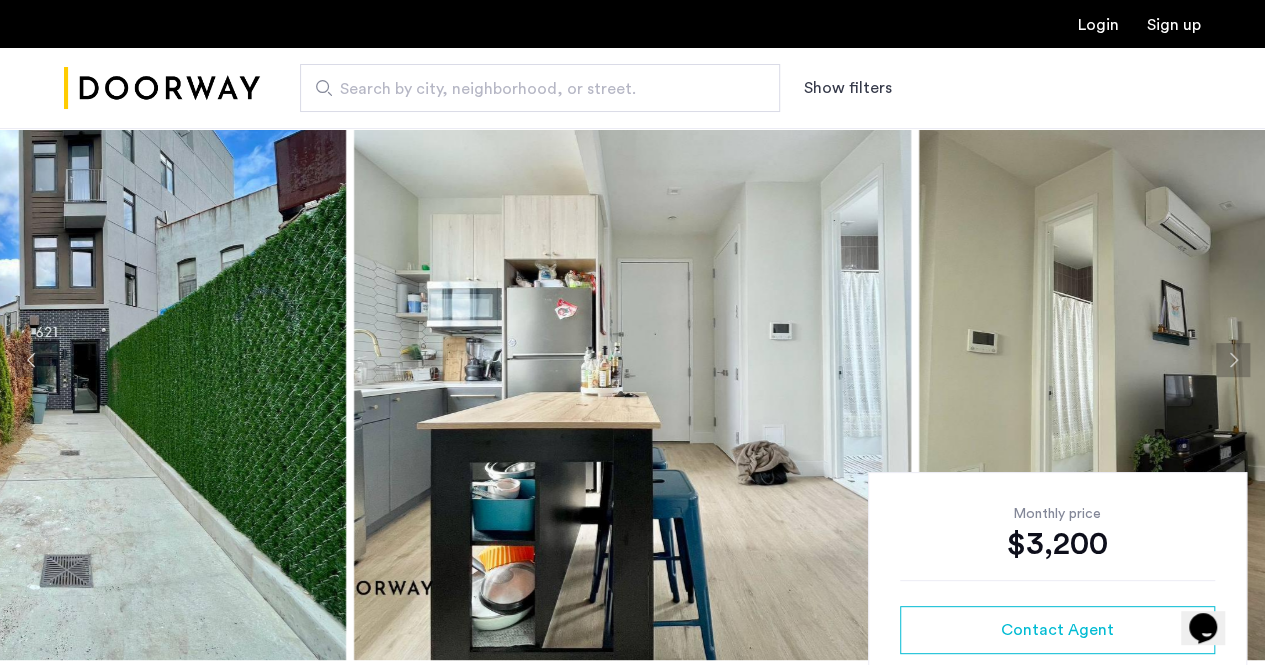 scroll, scrollTop: 100, scrollLeft: 0, axis: vertical 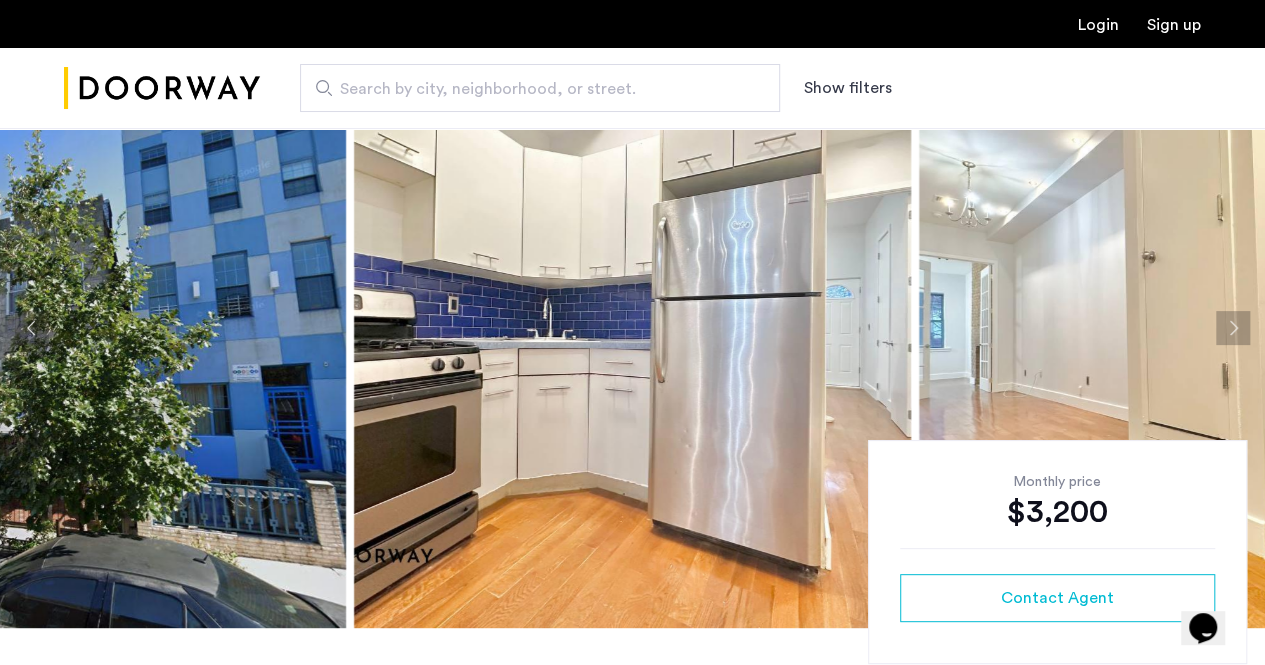 click 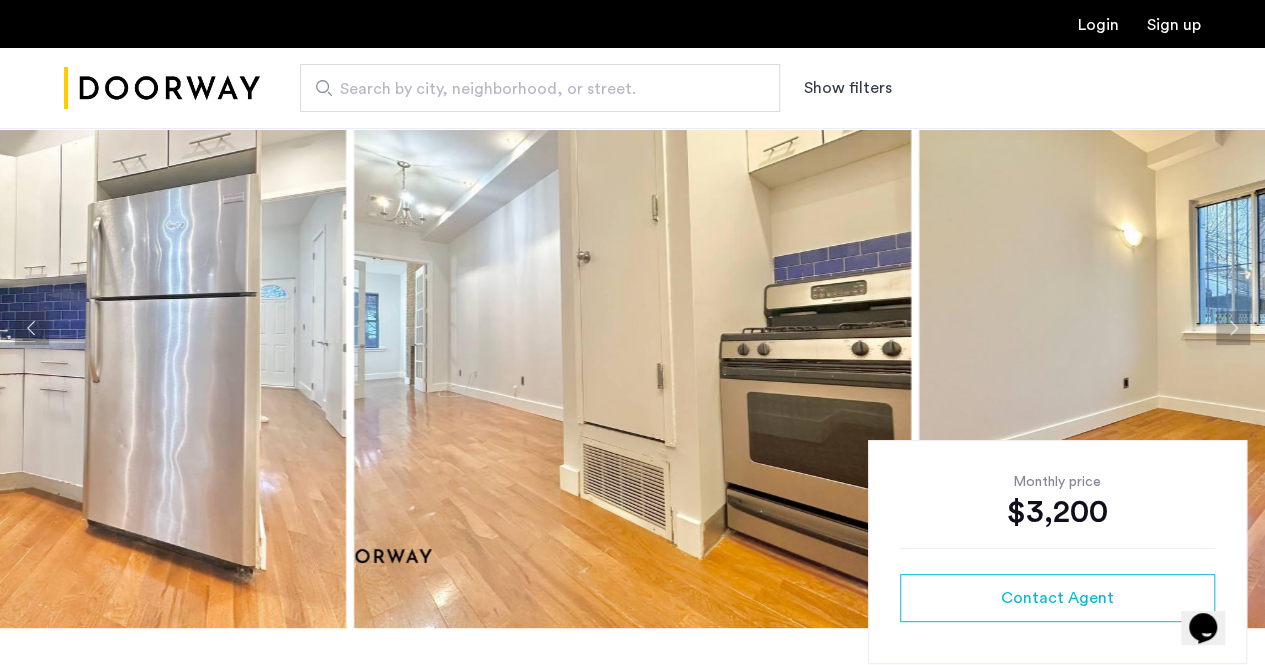 click 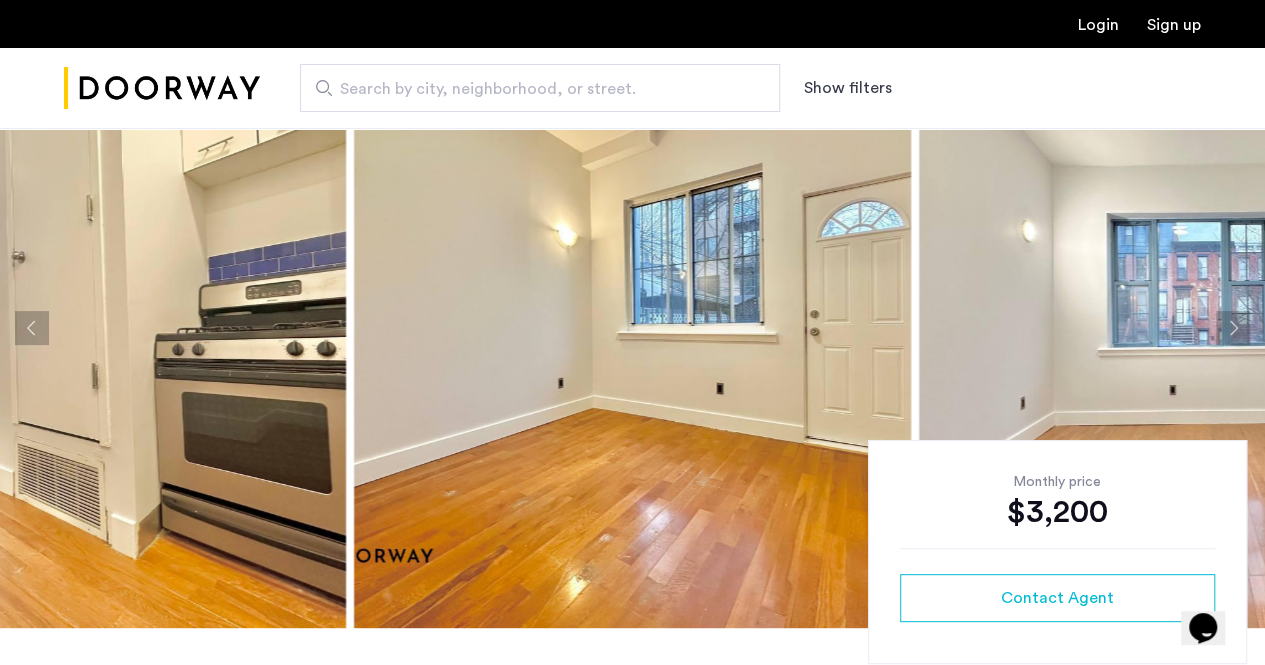 click 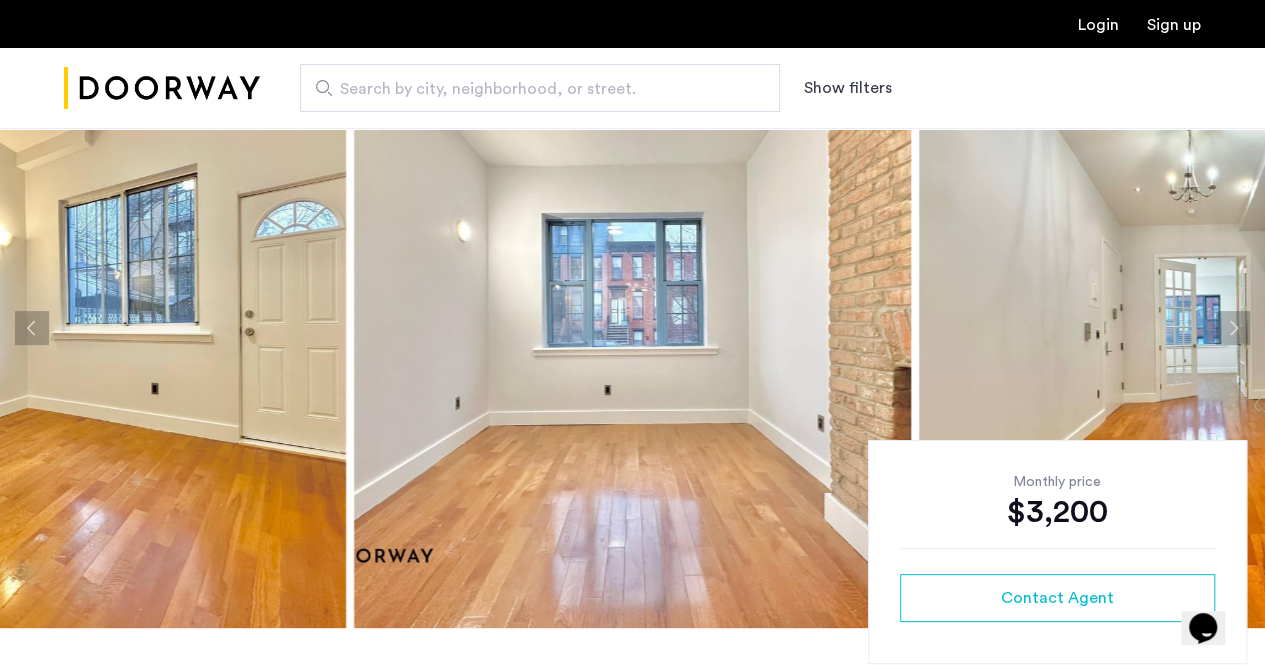 click 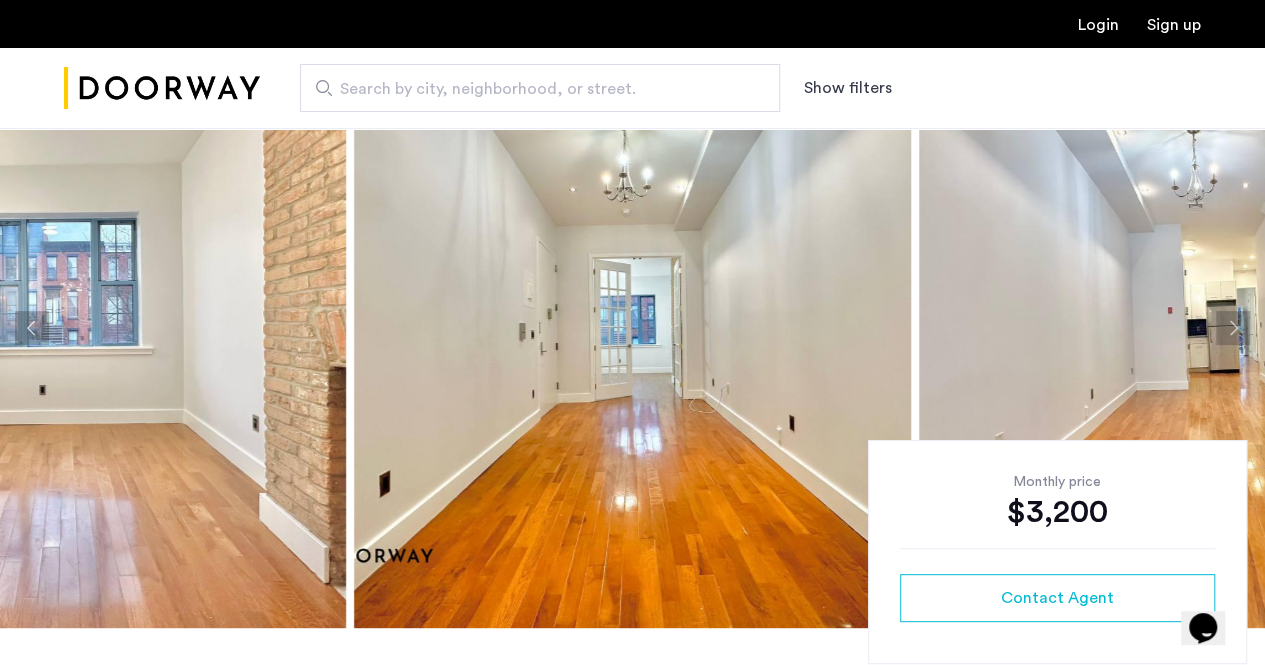 click 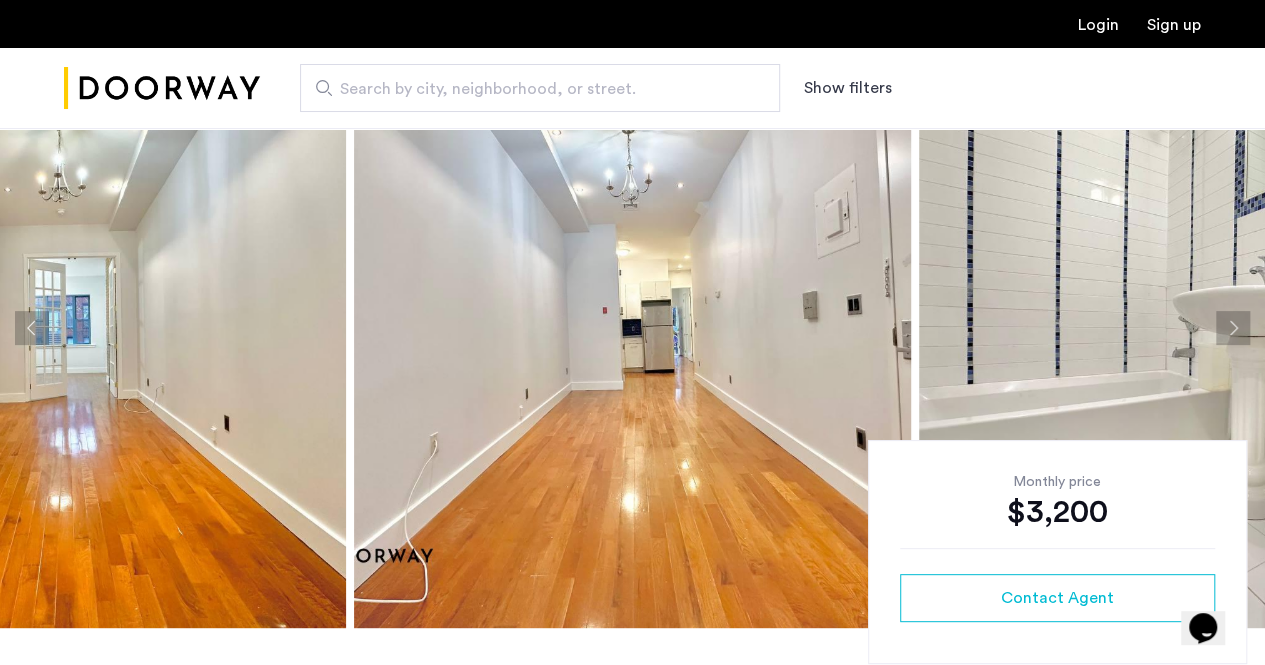 click 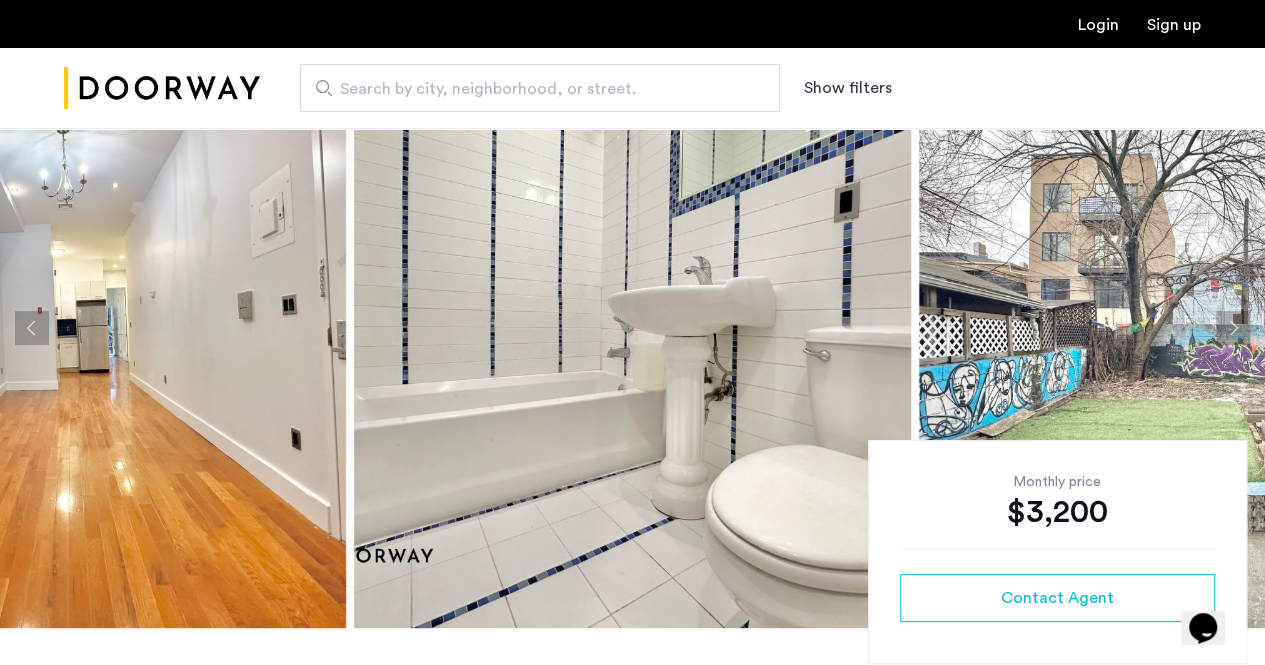 click 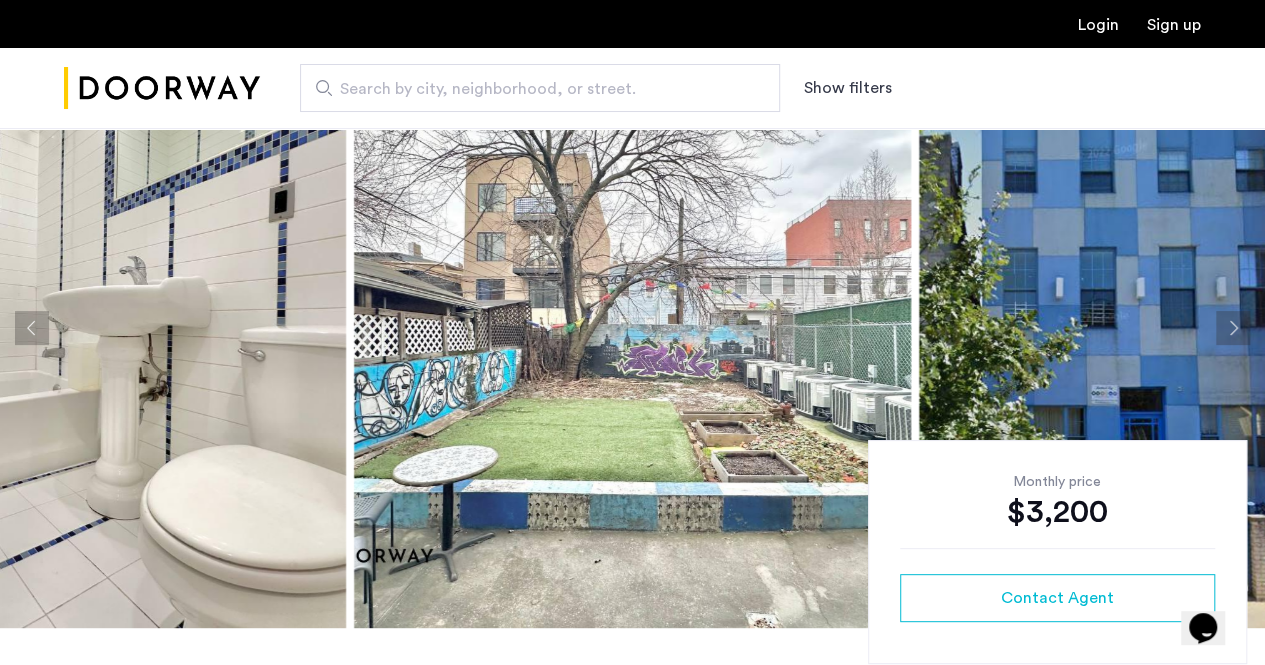 click 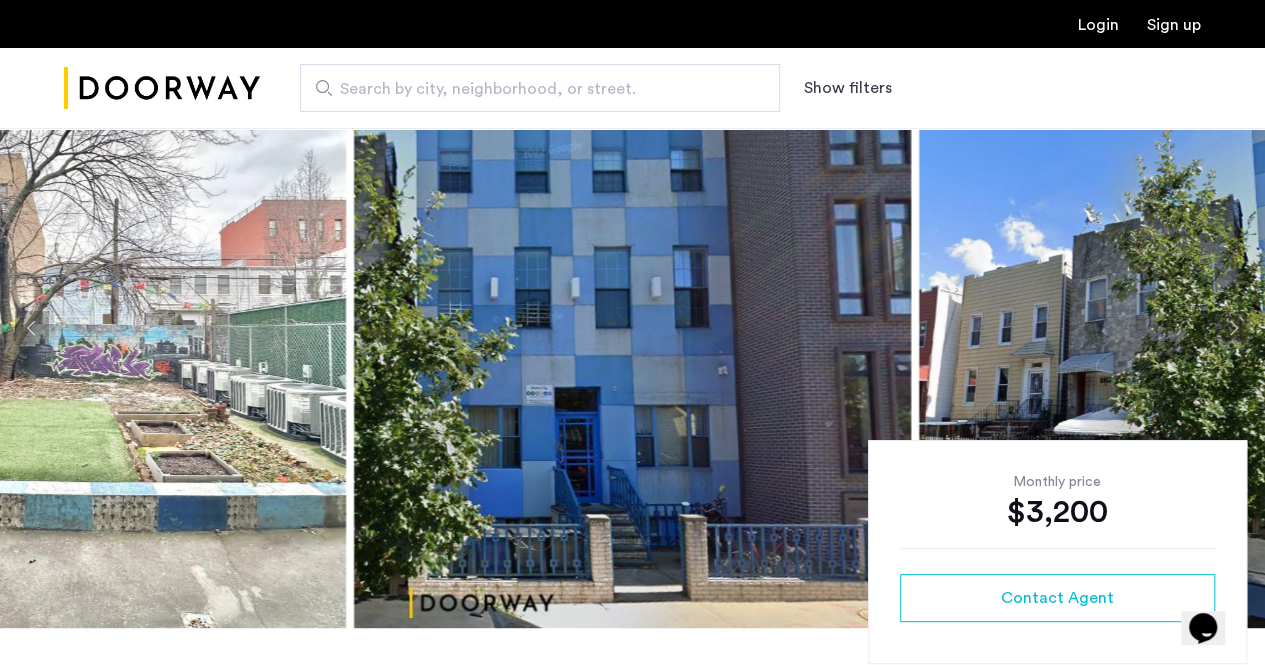click 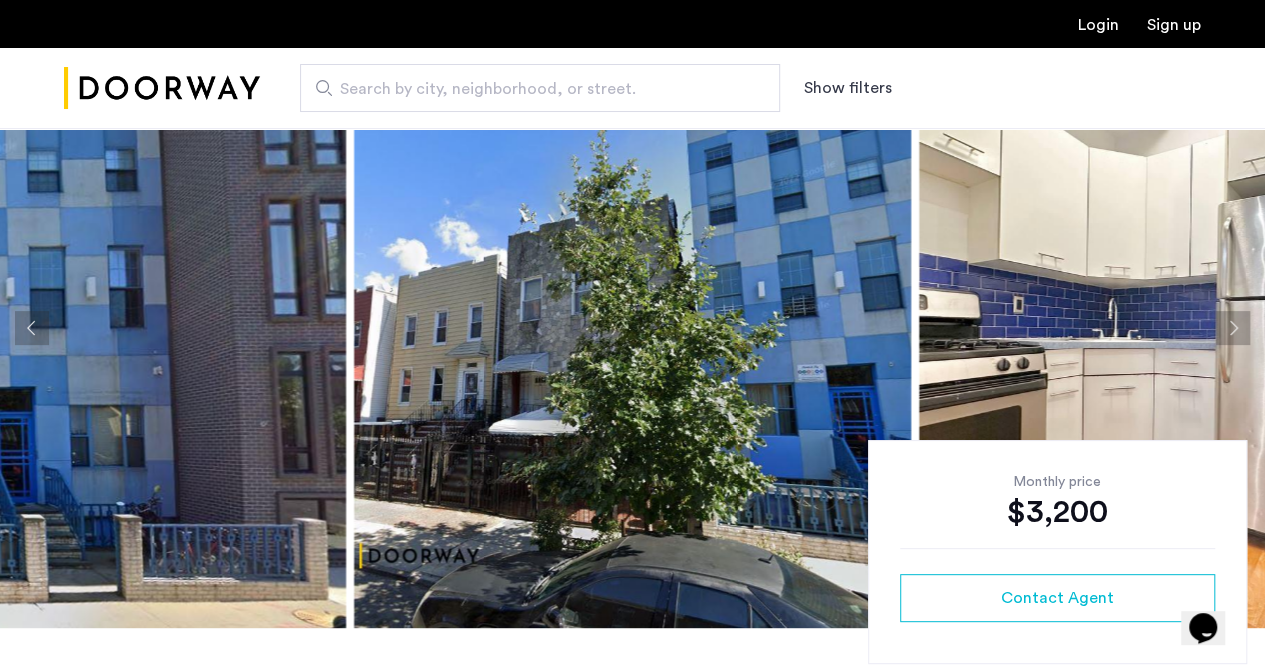 click 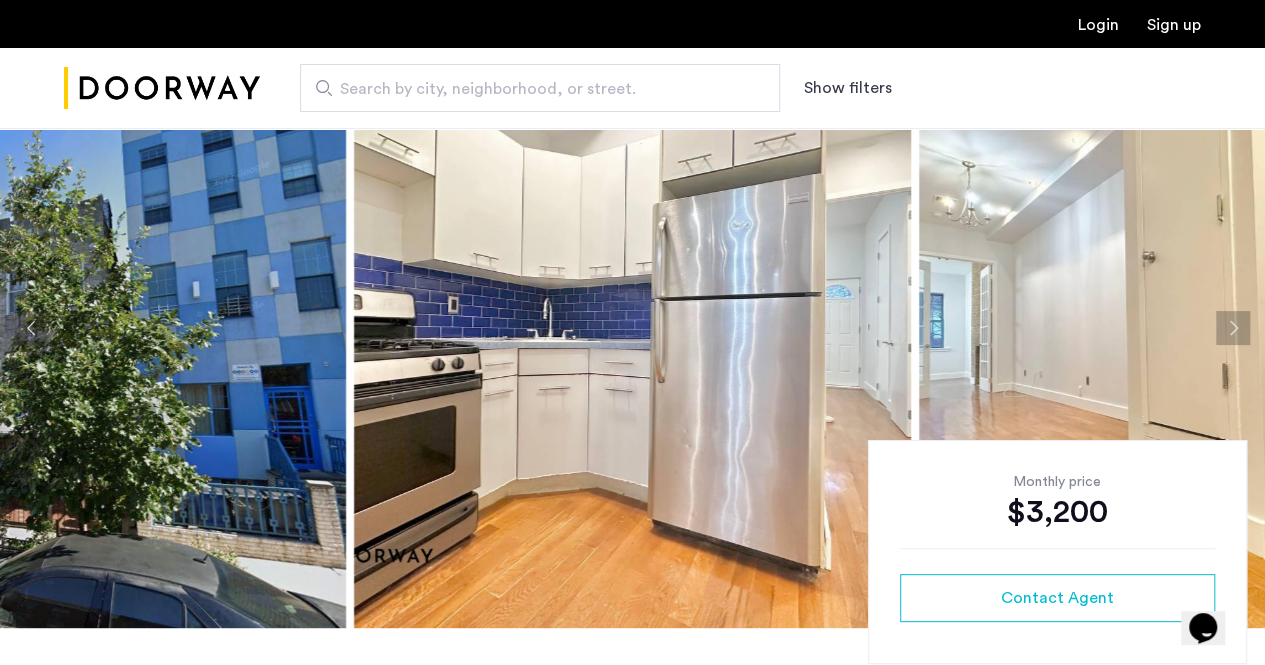 click 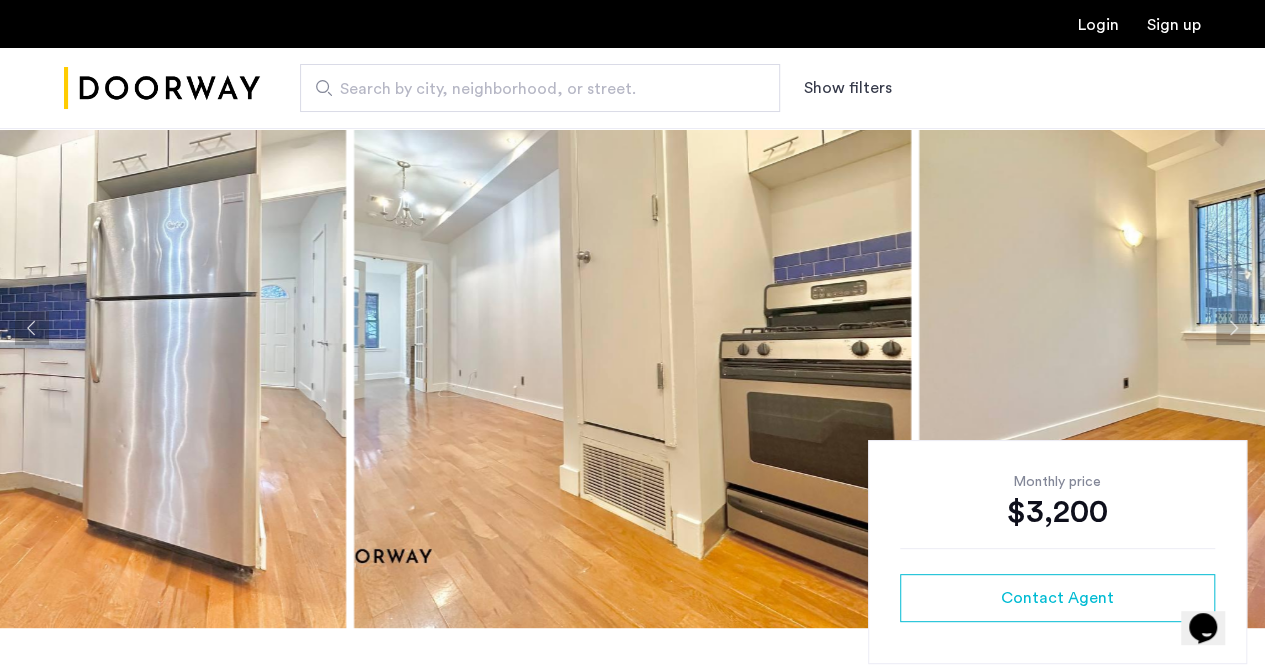 click 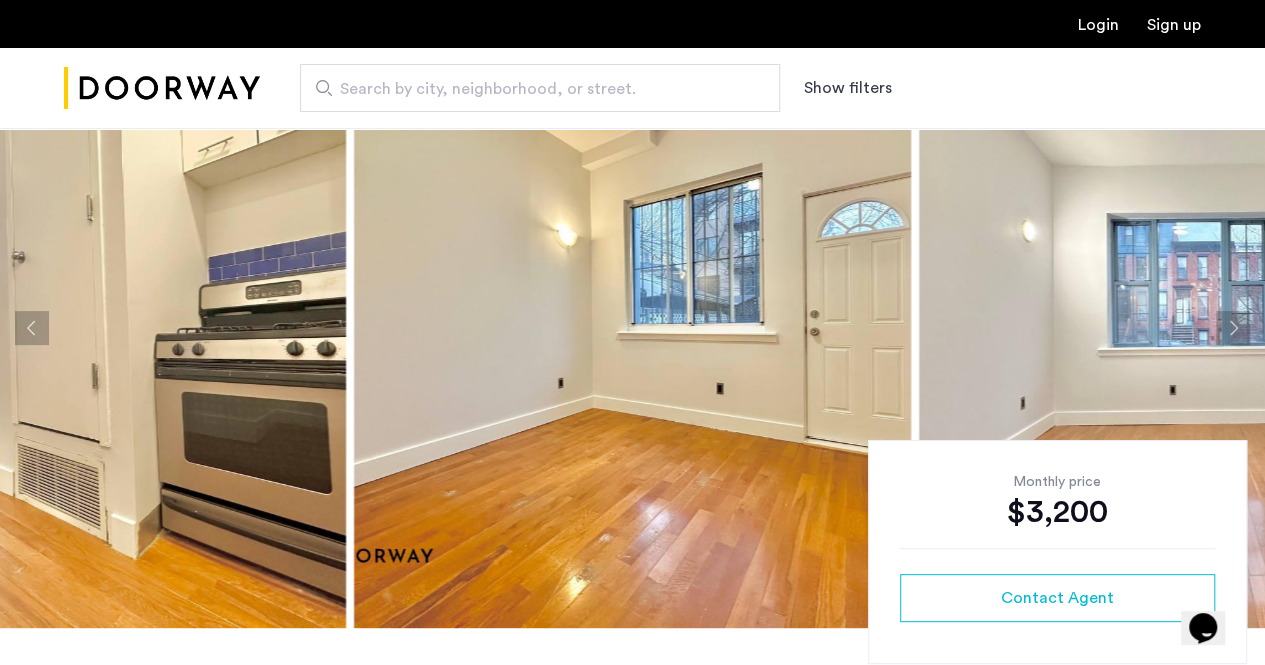 click 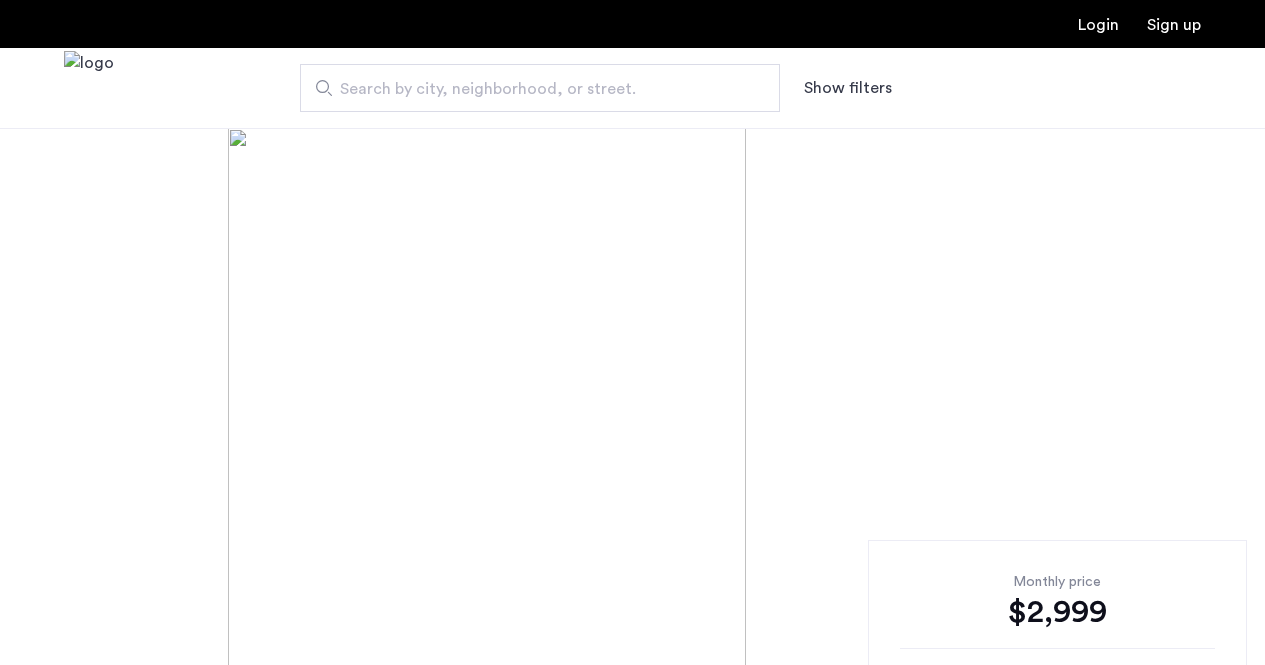 scroll, scrollTop: 0, scrollLeft: 0, axis: both 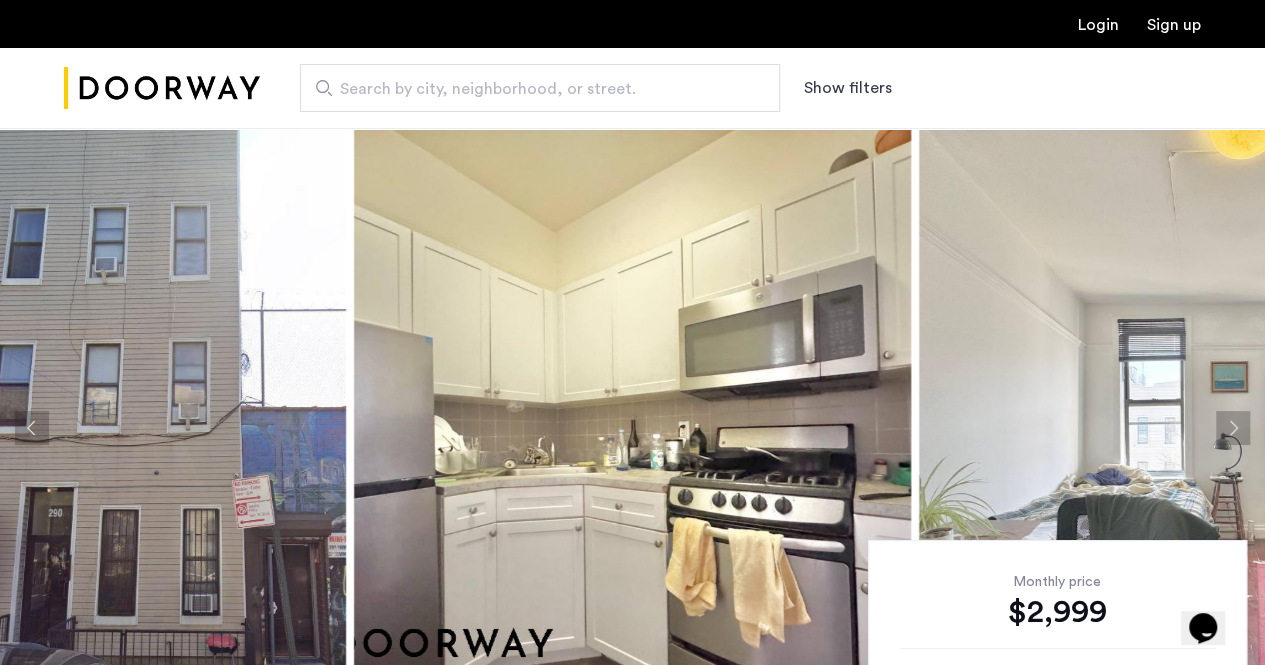 click 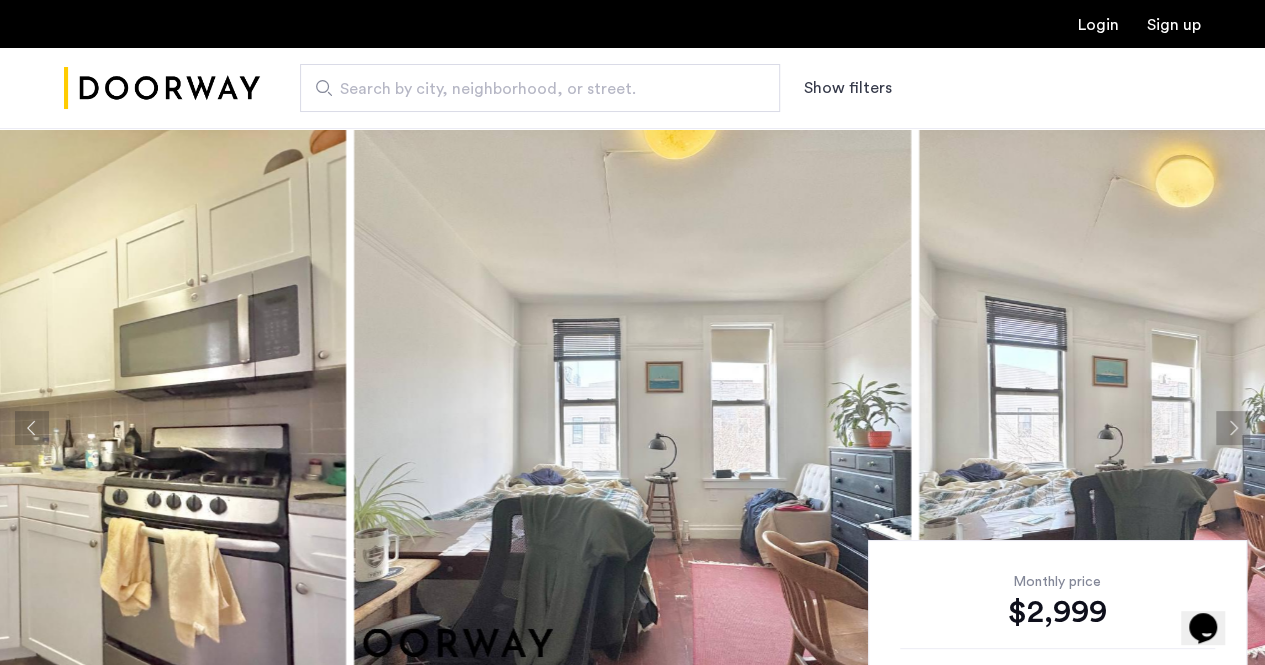 click 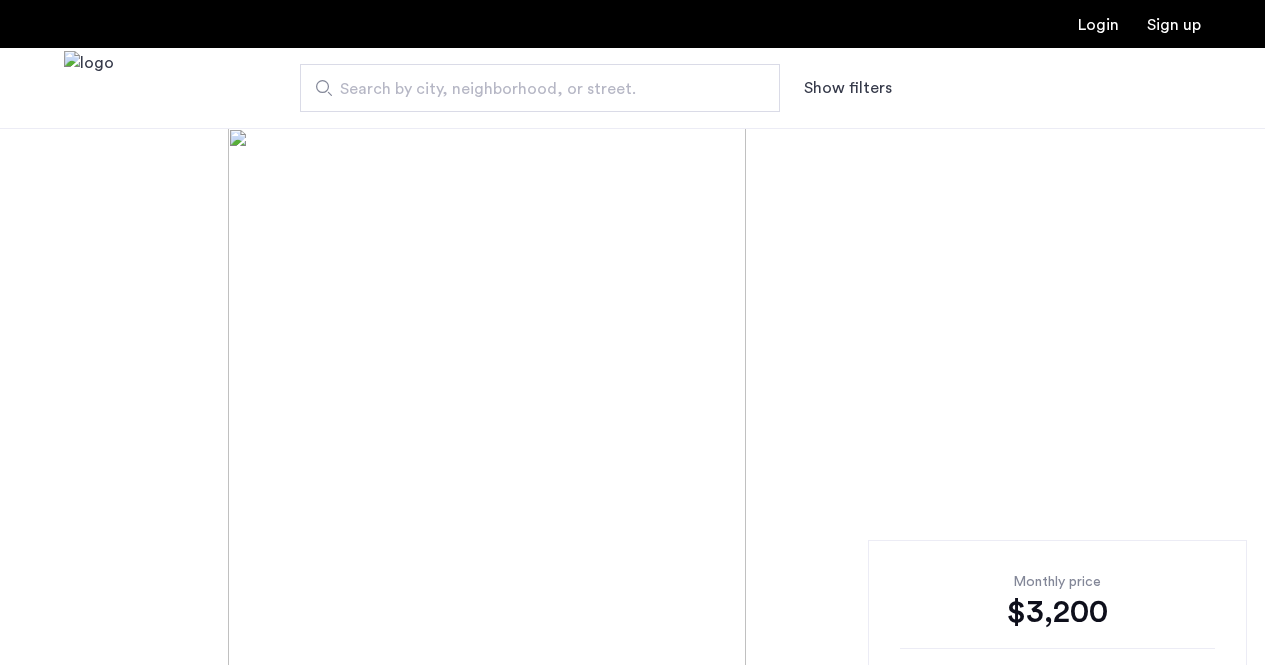 scroll, scrollTop: 0, scrollLeft: 0, axis: both 